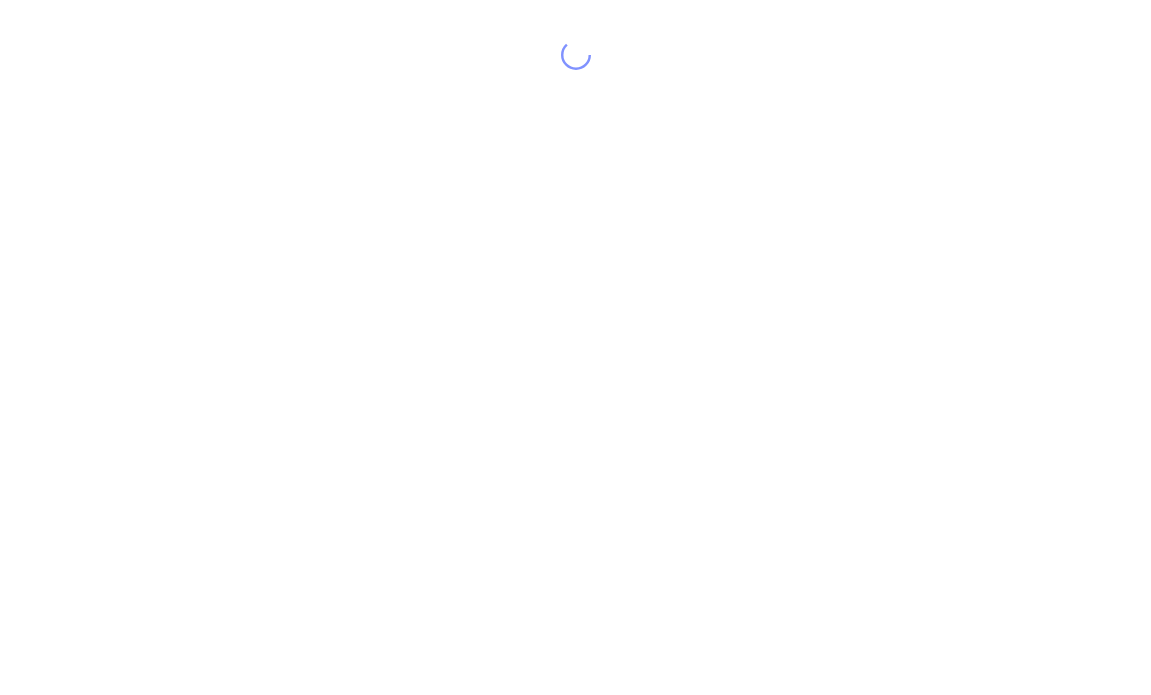 scroll, scrollTop: 0, scrollLeft: 0, axis: both 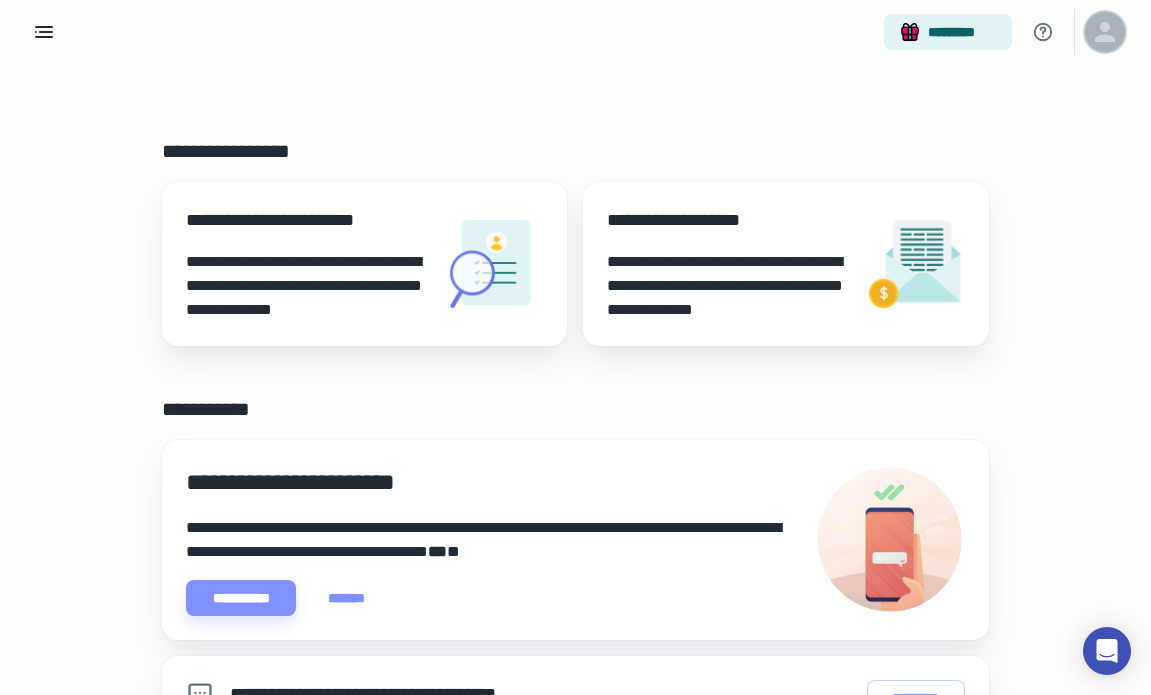click 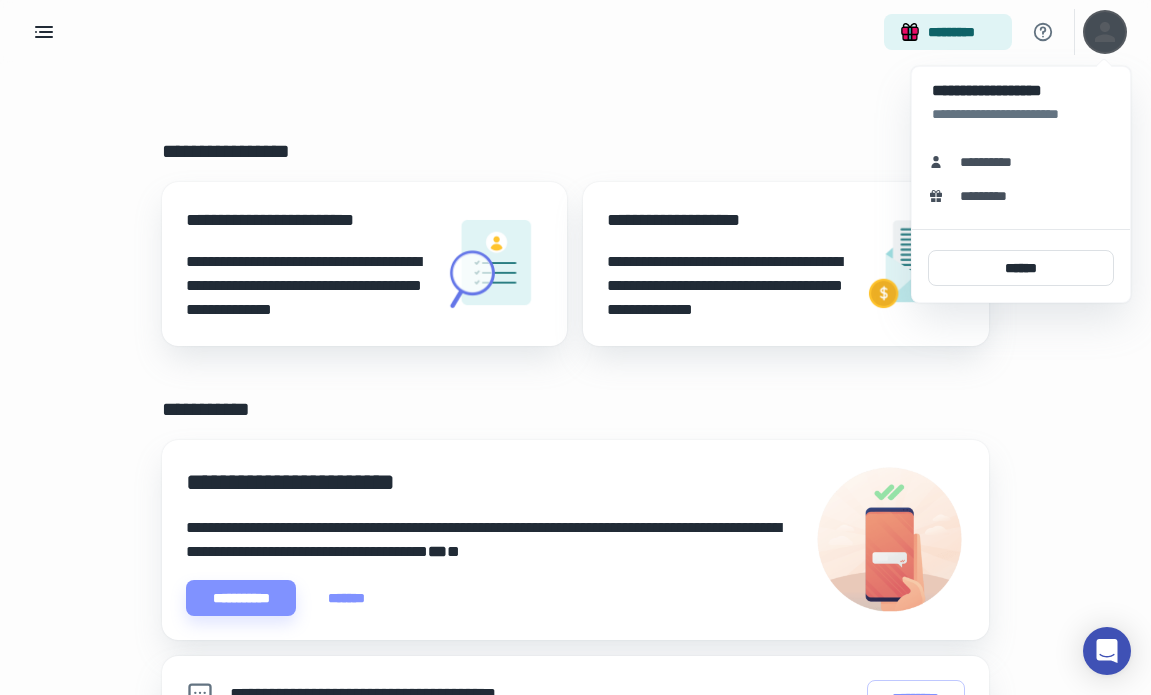 click at bounding box center [575, 347] 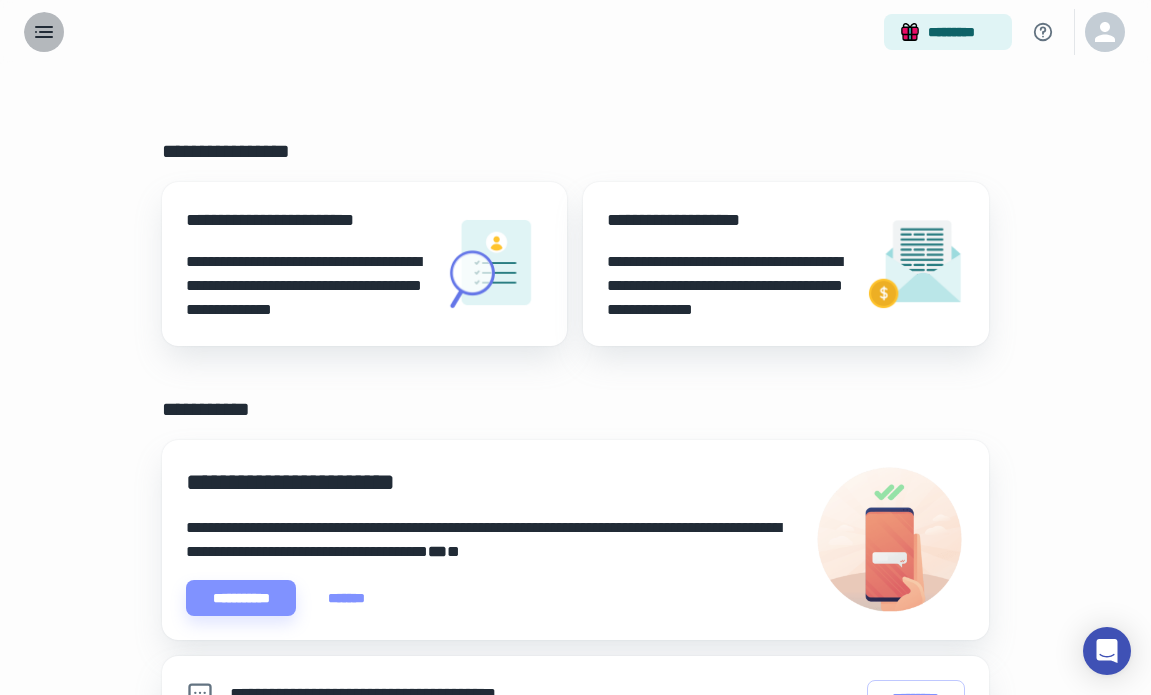 click 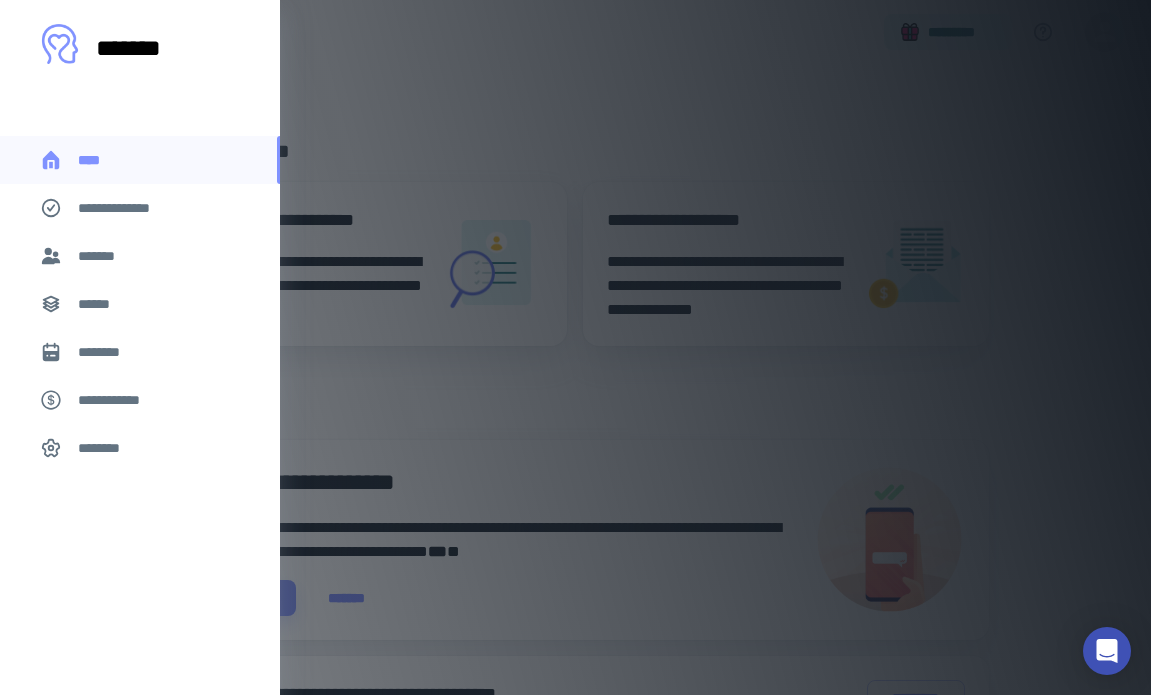 click on "*******" at bounding box center [101, 256] 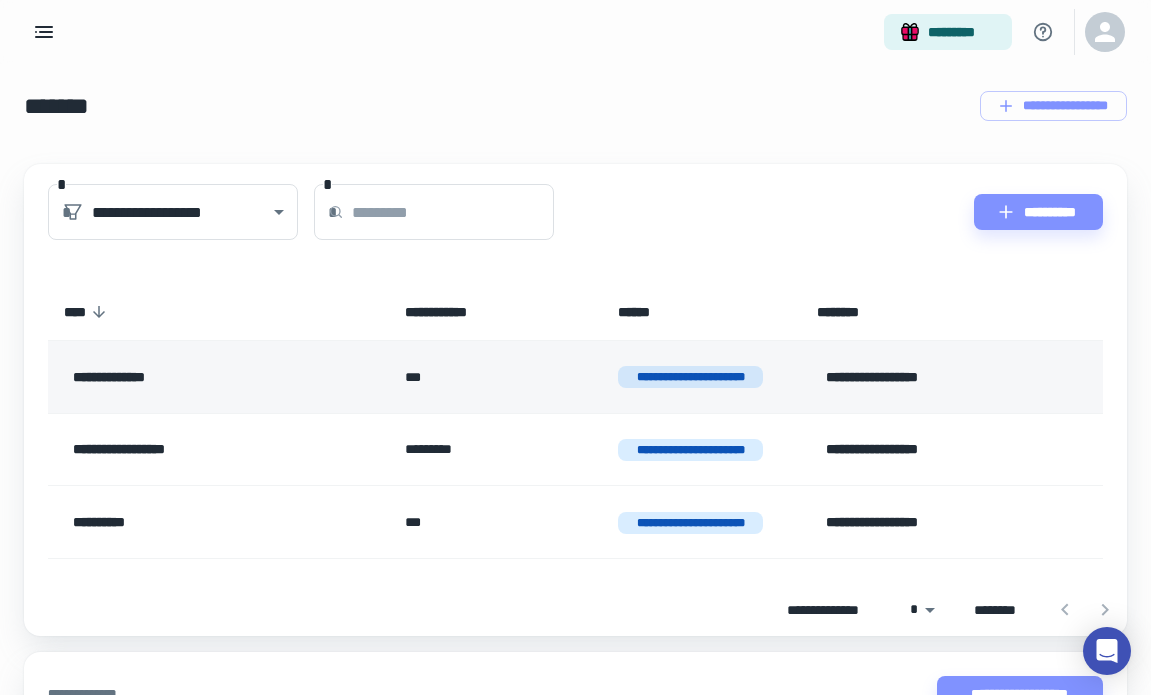 click on "**********" at bounding box center [701, 377] 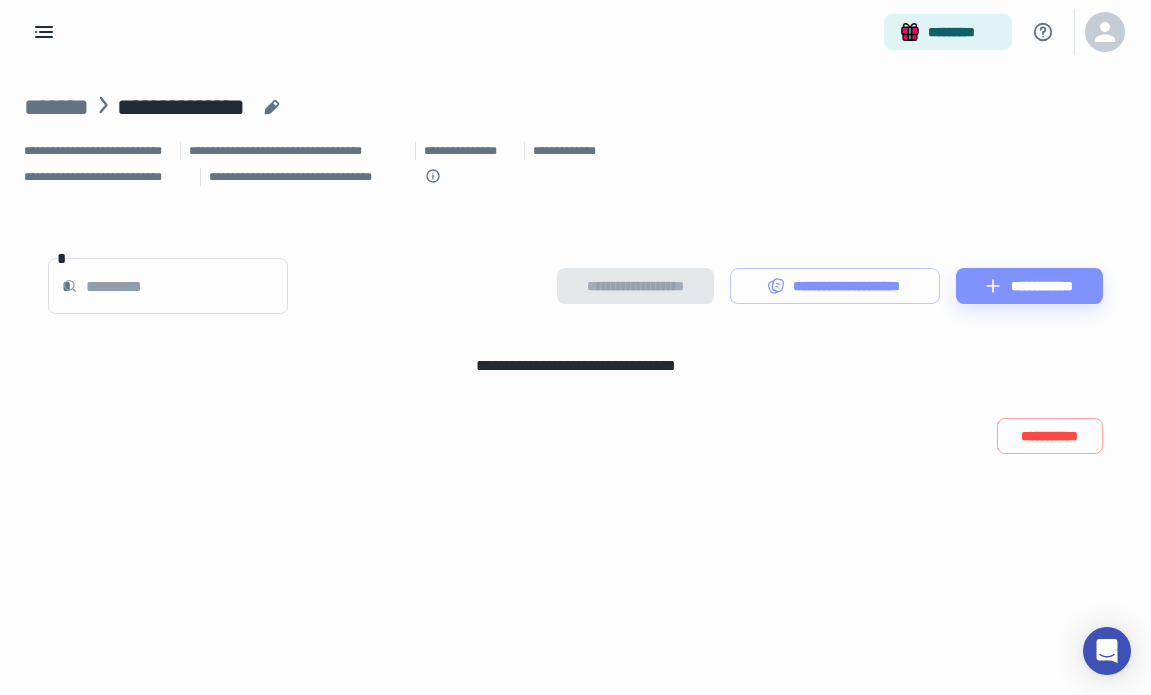 click 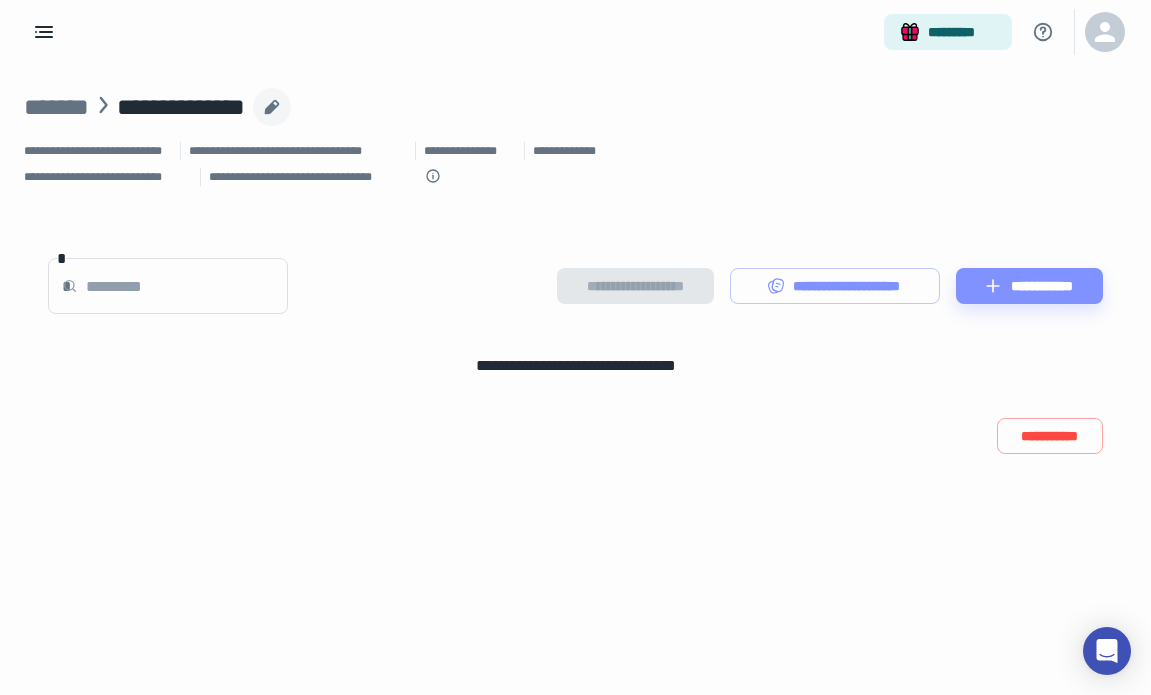 click 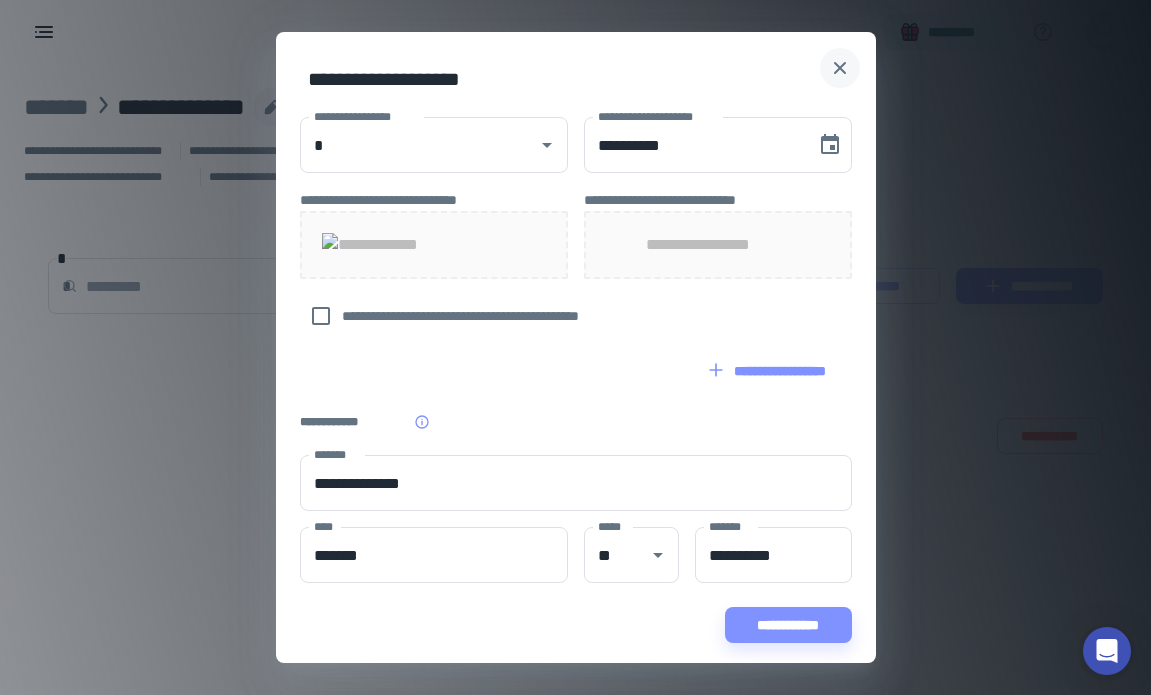 scroll, scrollTop: 1093, scrollLeft: 0, axis: vertical 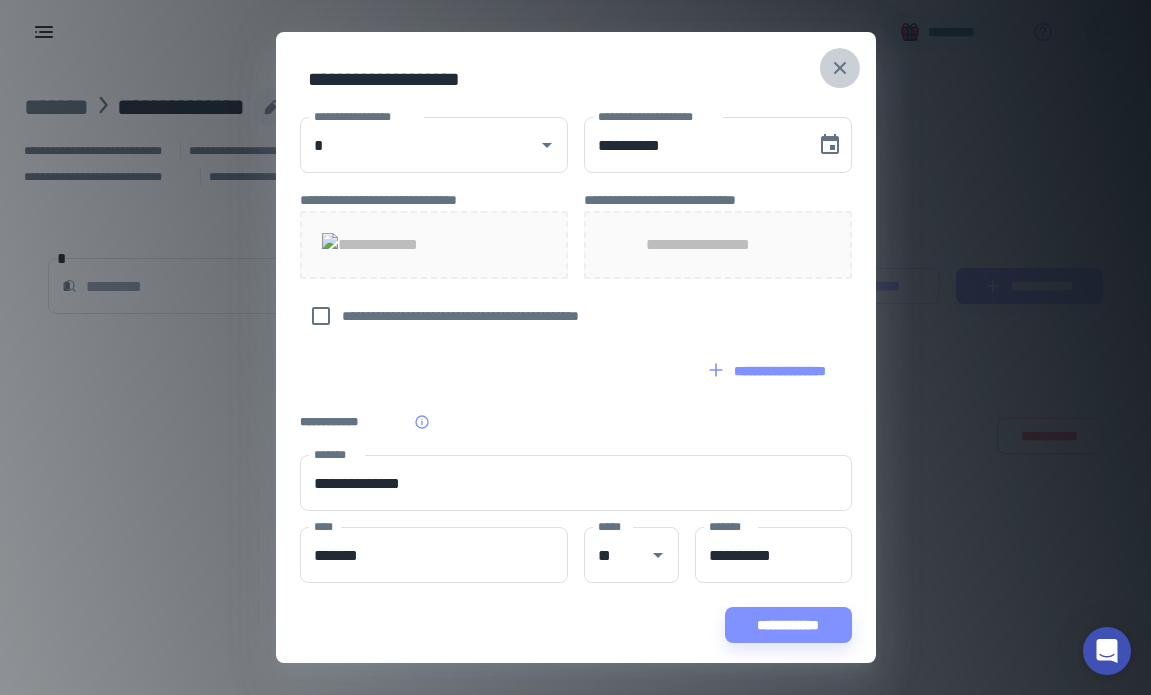 click 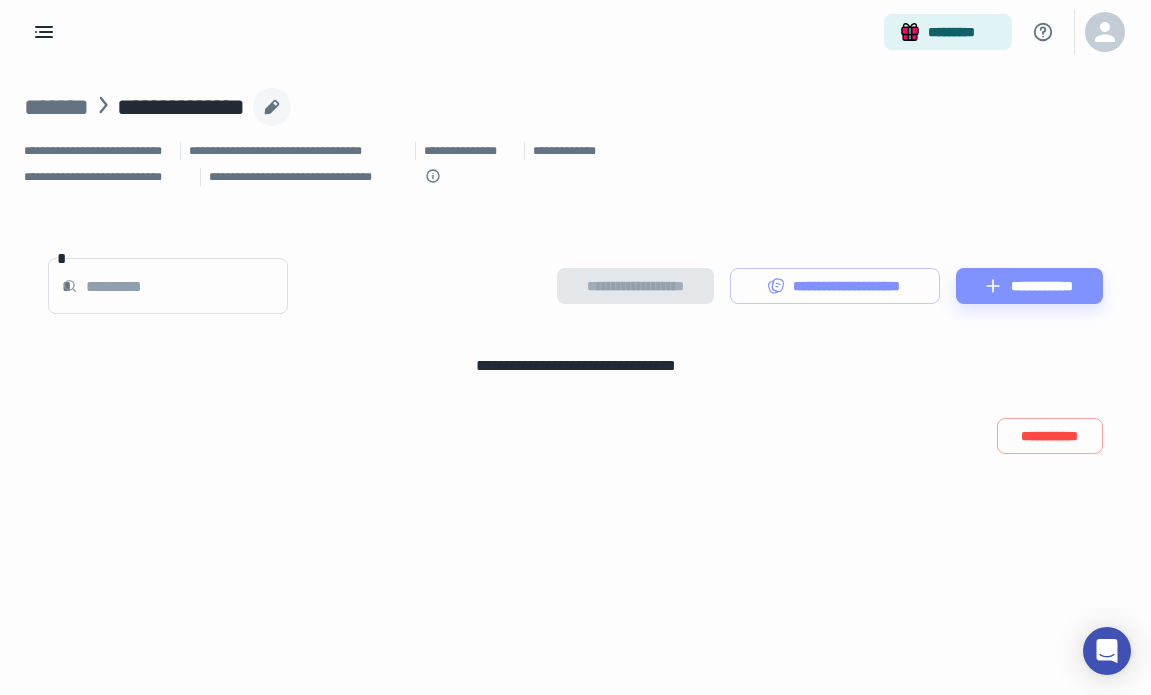 scroll, scrollTop: 0, scrollLeft: 0, axis: both 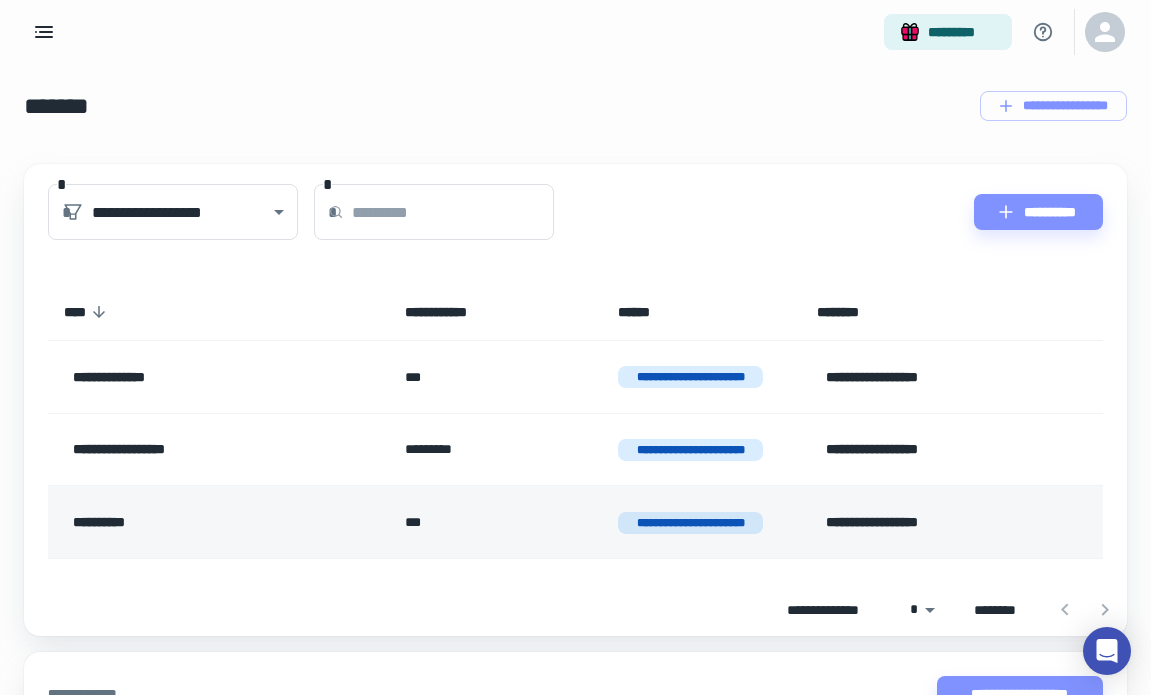 click on "**********" at bounding box center [691, 523] 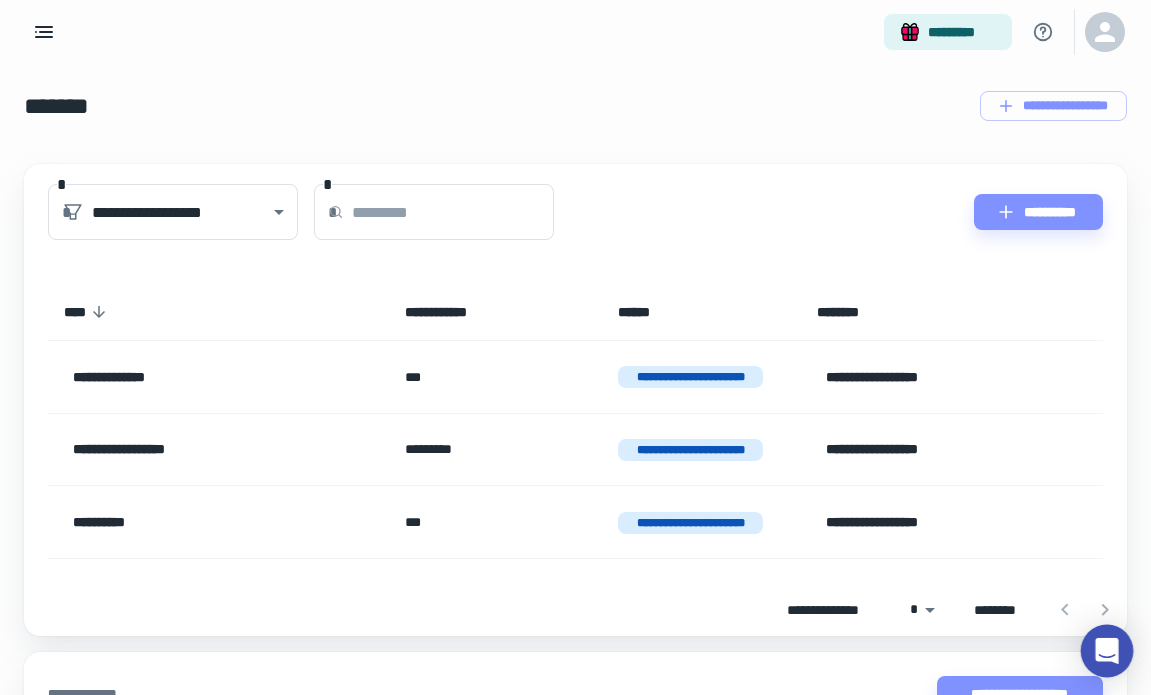 click at bounding box center [1107, 651] 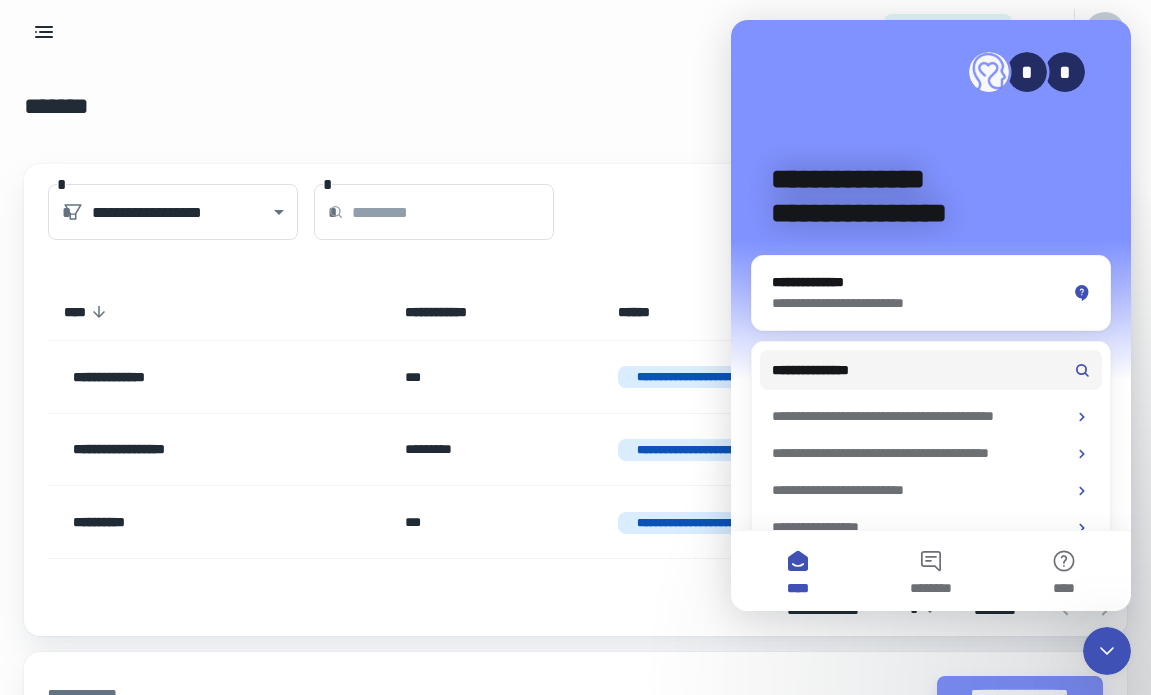 scroll, scrollTop: 0, scrollLeft: 0, axis: both 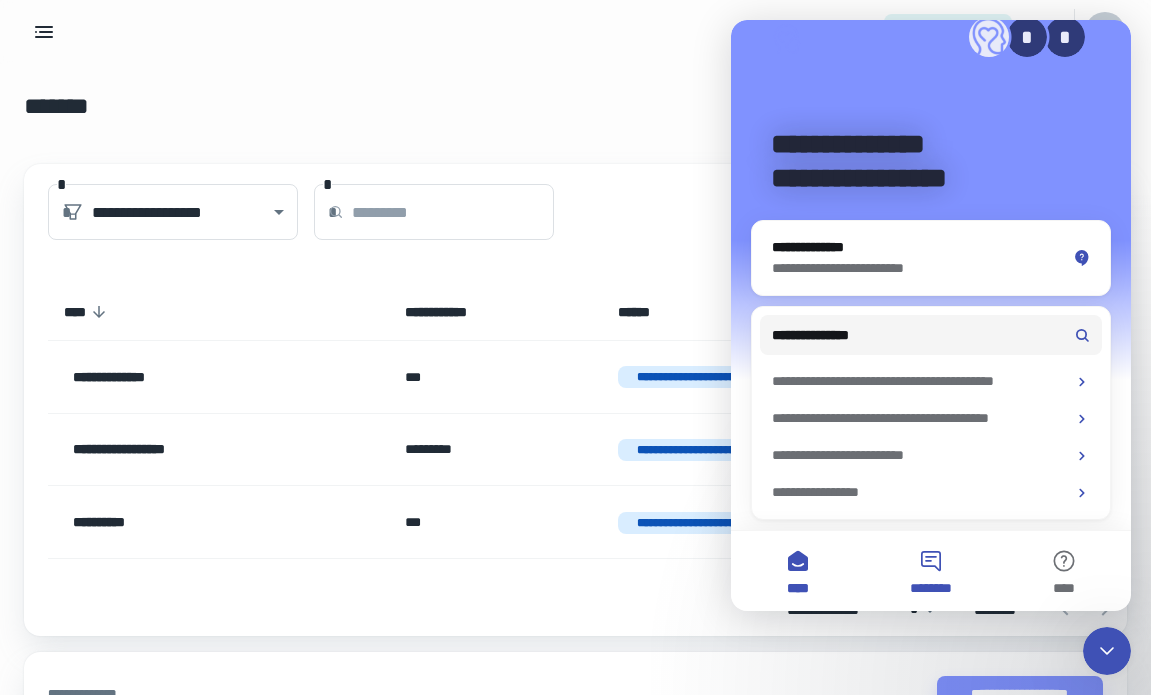 click on "********" at bounding box center (930, 571) 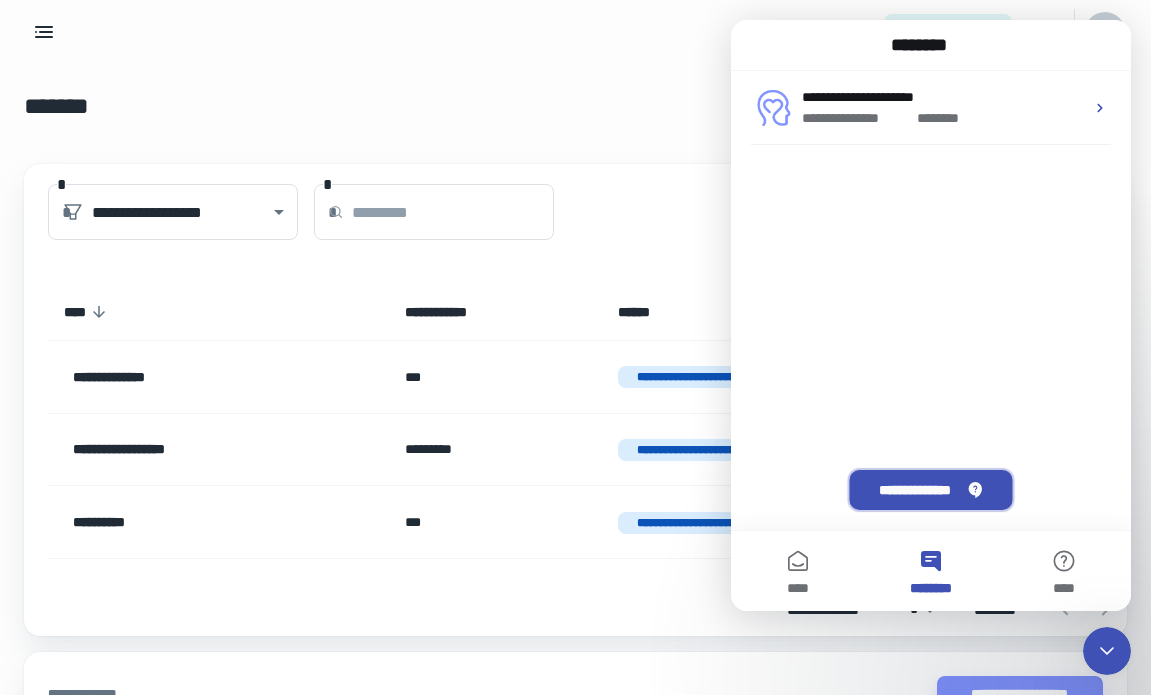 click on "**********" at bounding box center (930, 490) 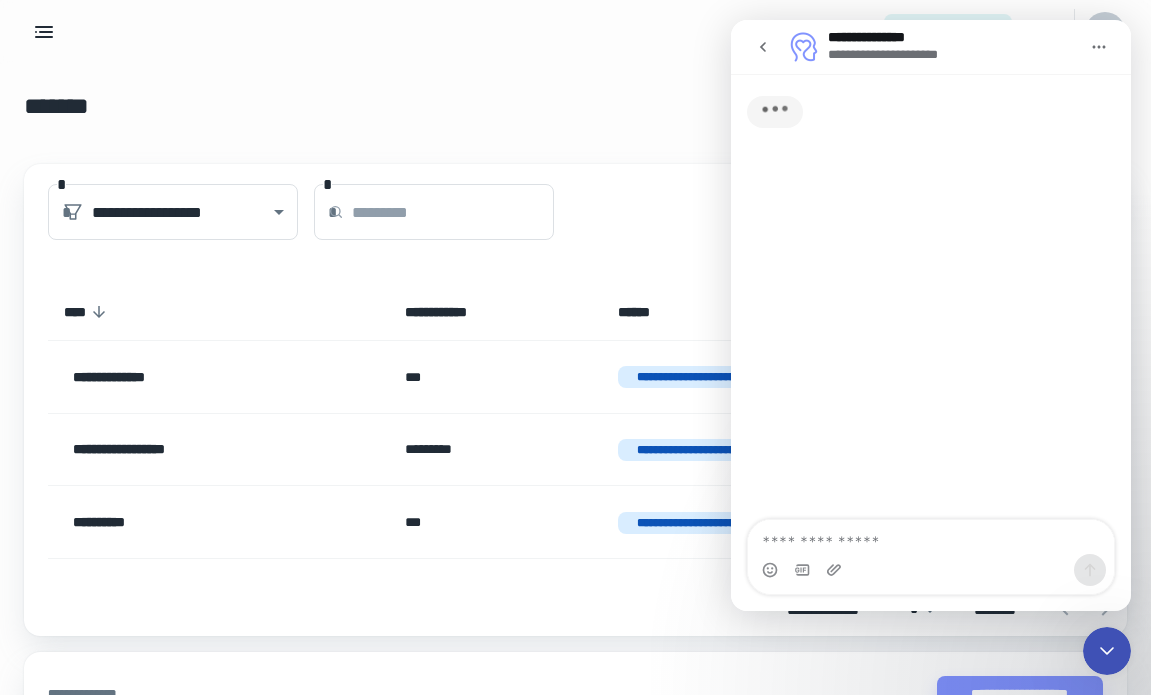 click at bounding box center [931, 537] 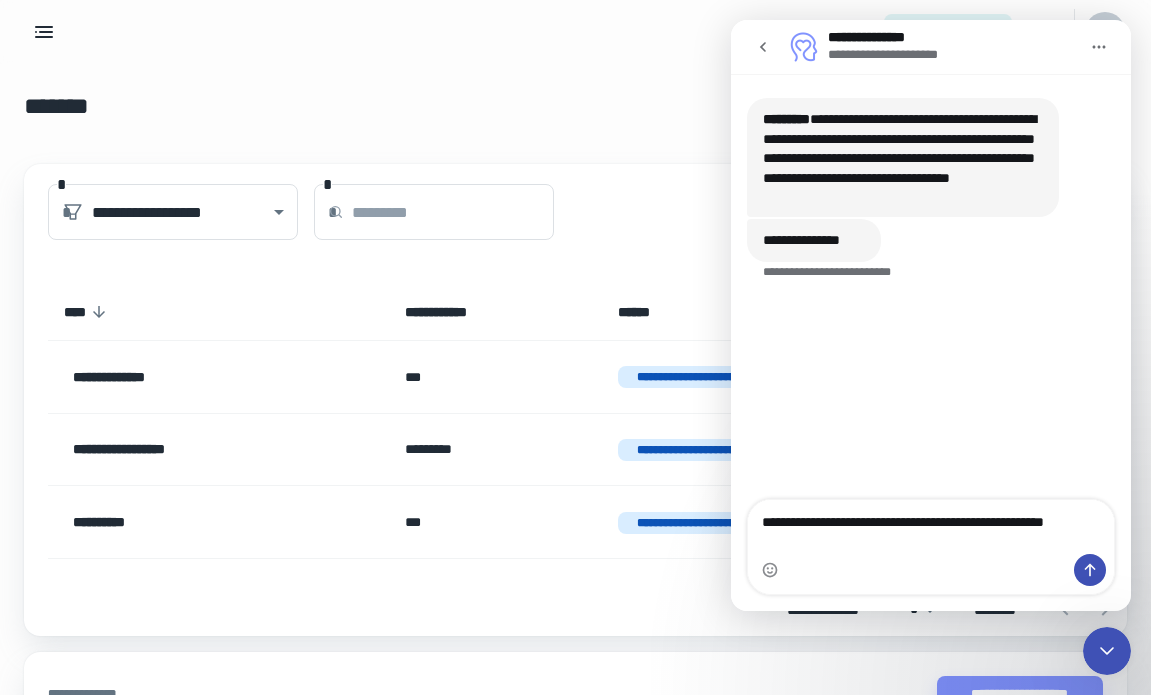 type on "**********" 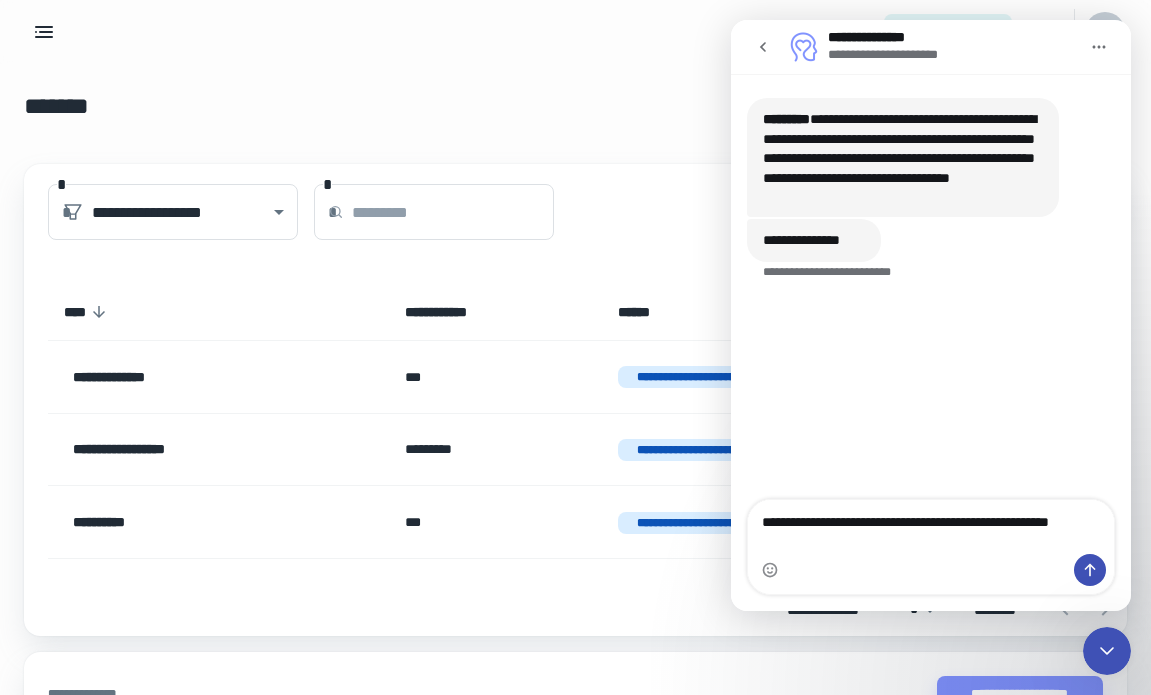 type 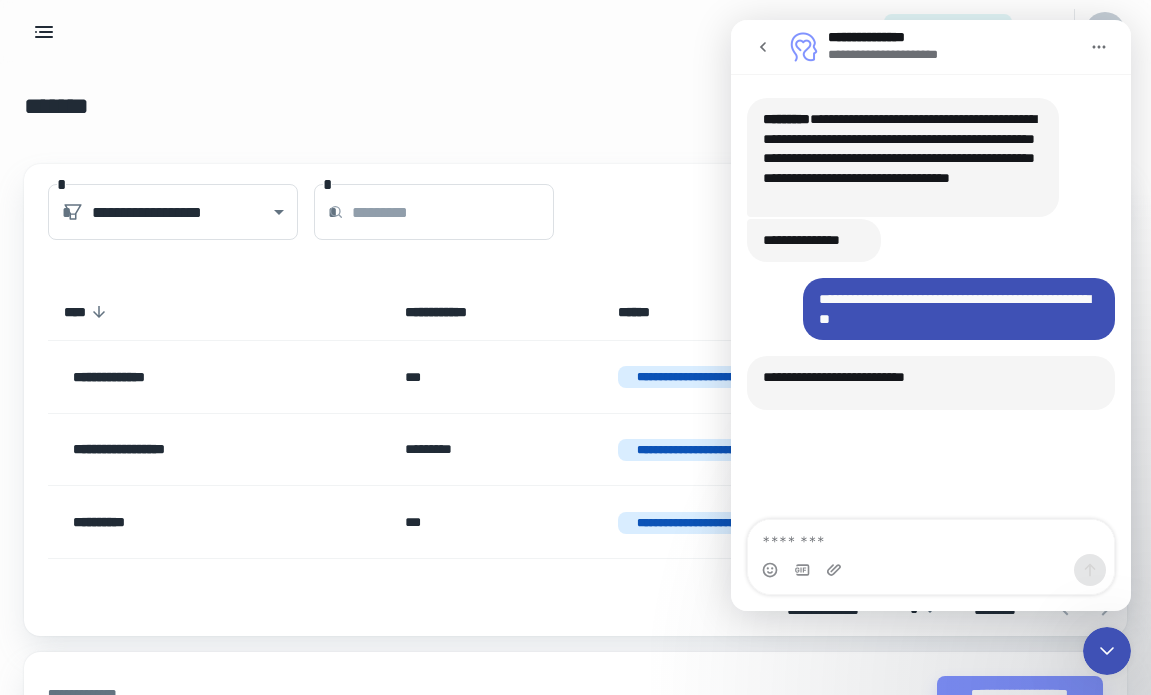 scroll, scrollTop: 3, scrollLeft: 0, axis: vertical 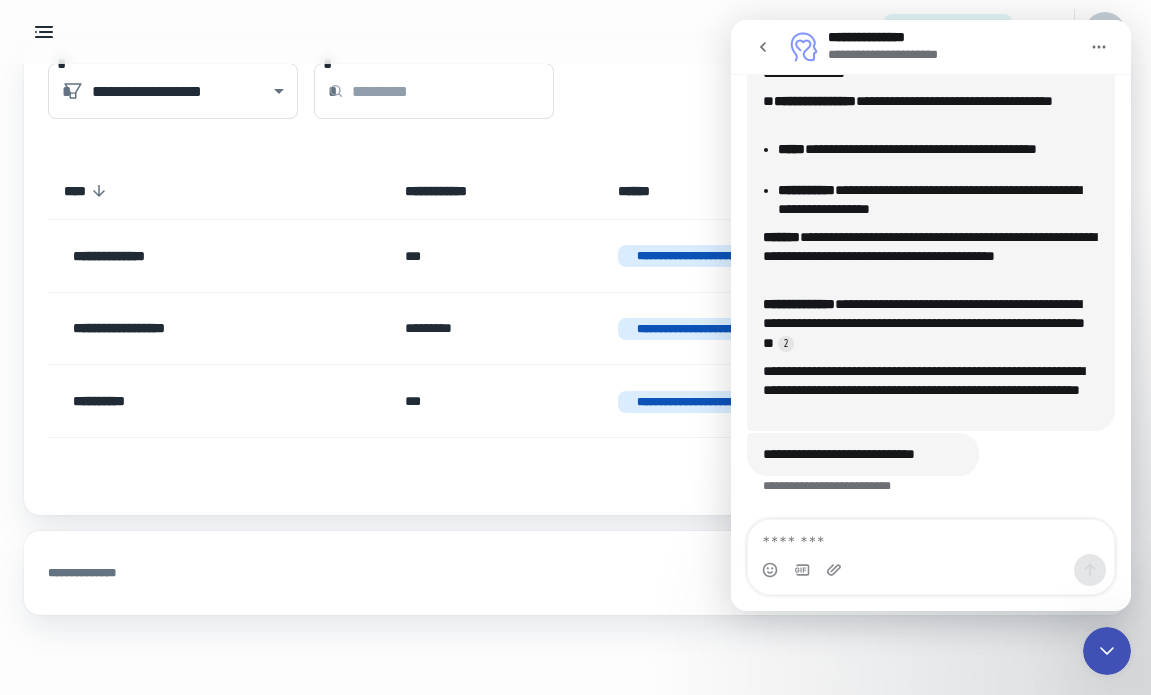 click at bounding box center [931, 570] 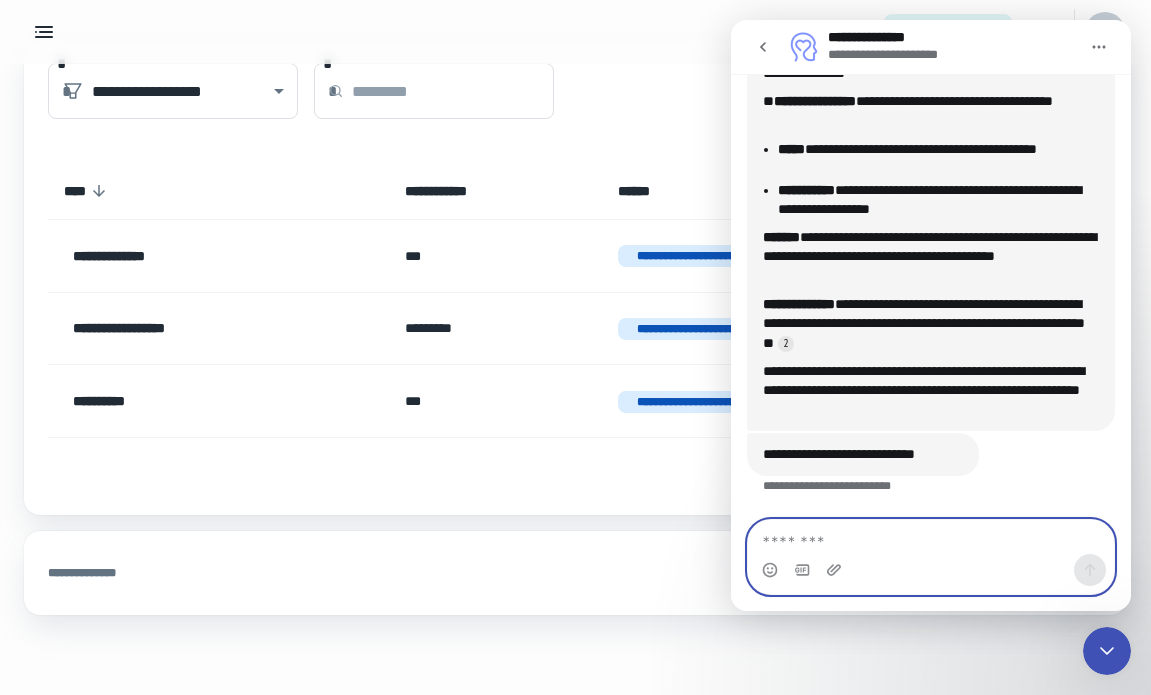 click at bounding box center [931, 537] 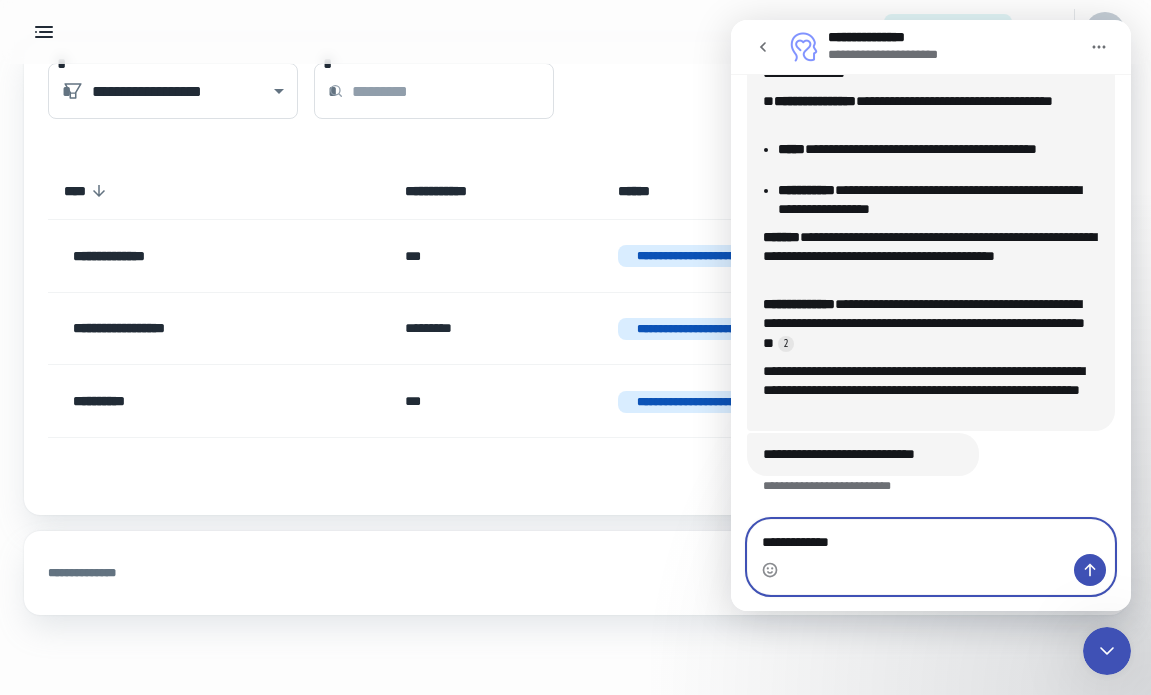 type on "**********" 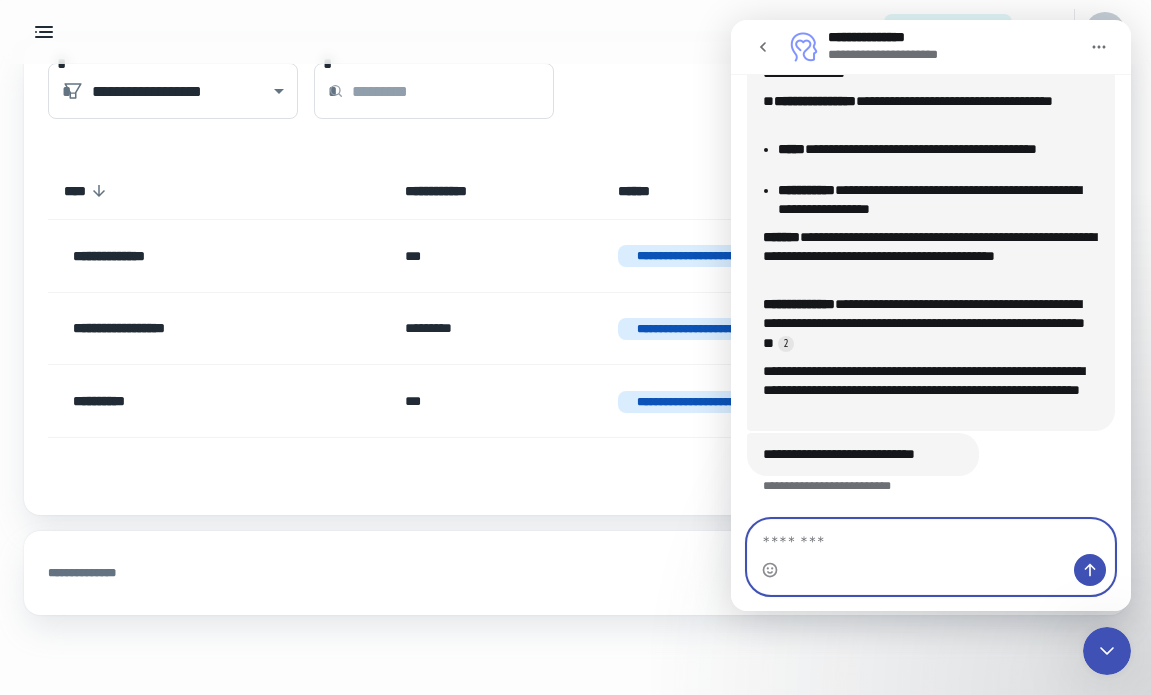 scroll, scrollTop: 0, scrollLeft: 0, axis: both 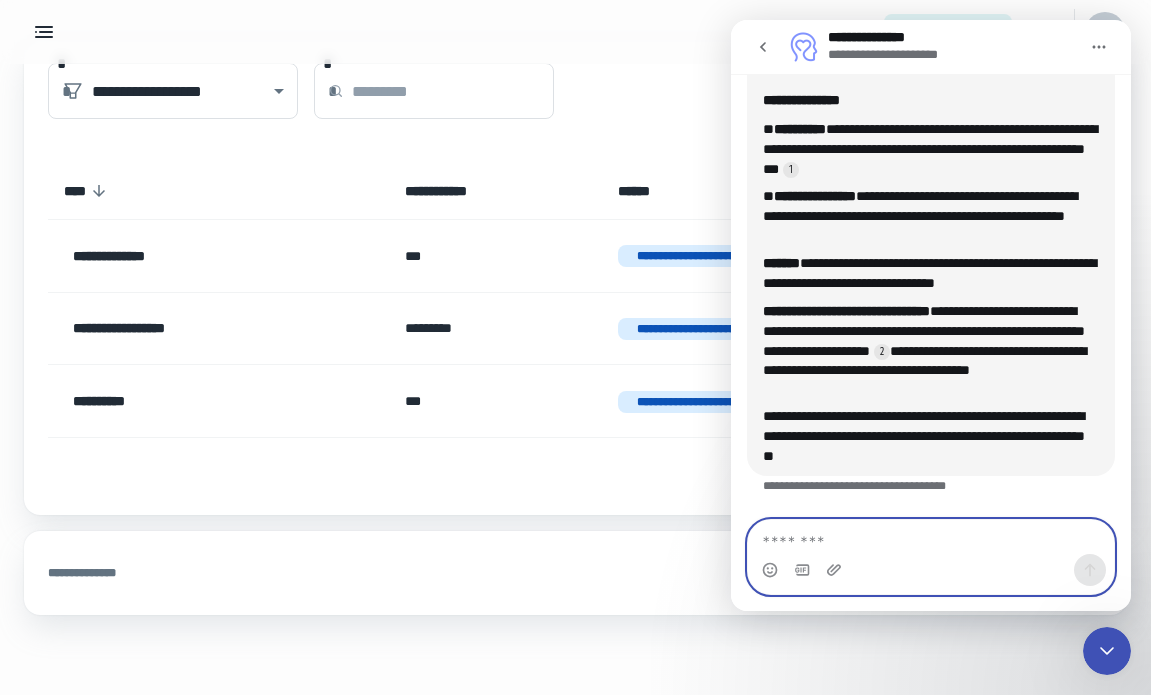 click at bounding box center [931, 537] 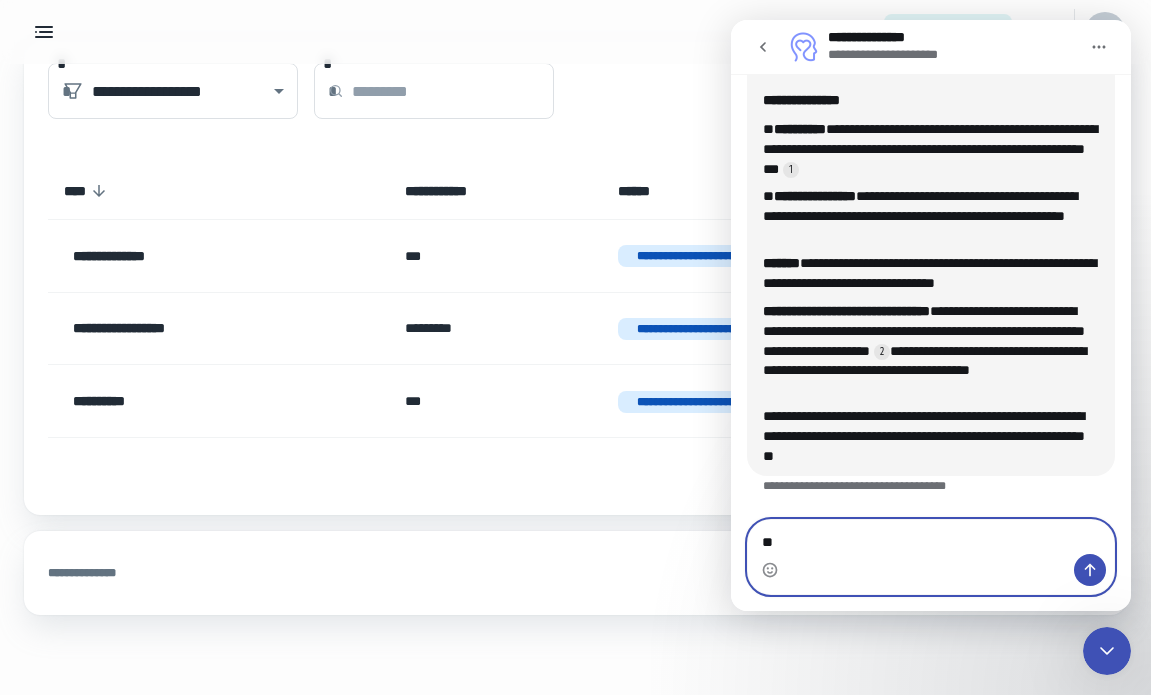 type on "***" 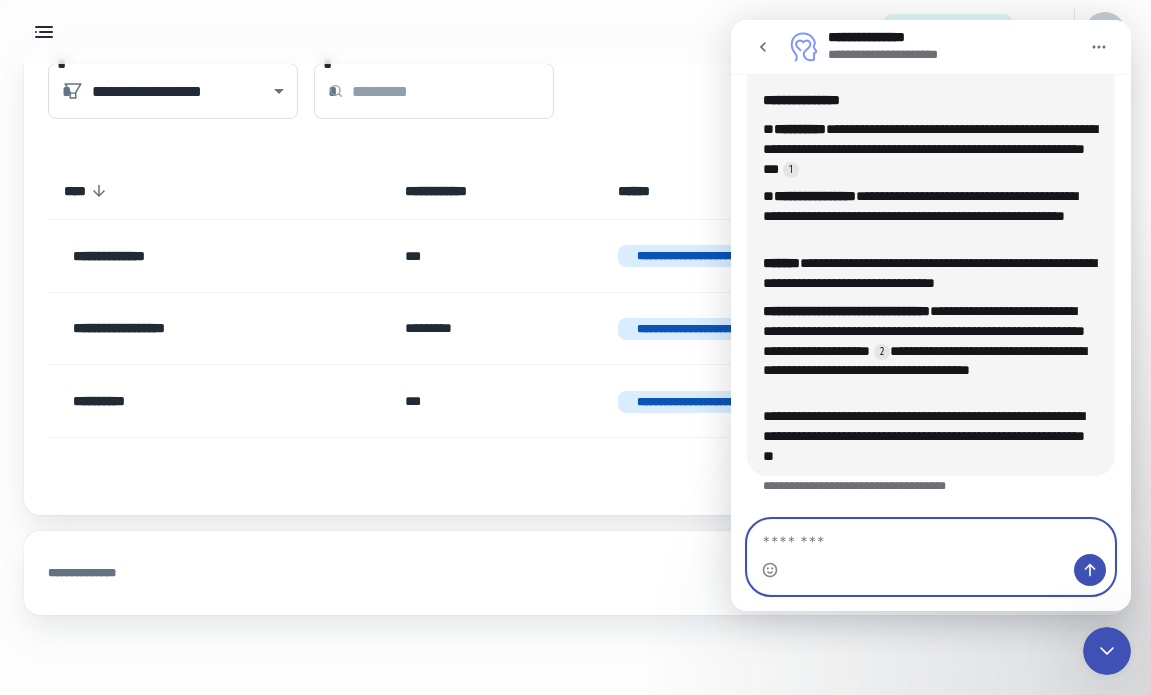 scroll, scrollTop: 1054, scrollLeft: 0, axis: vertical 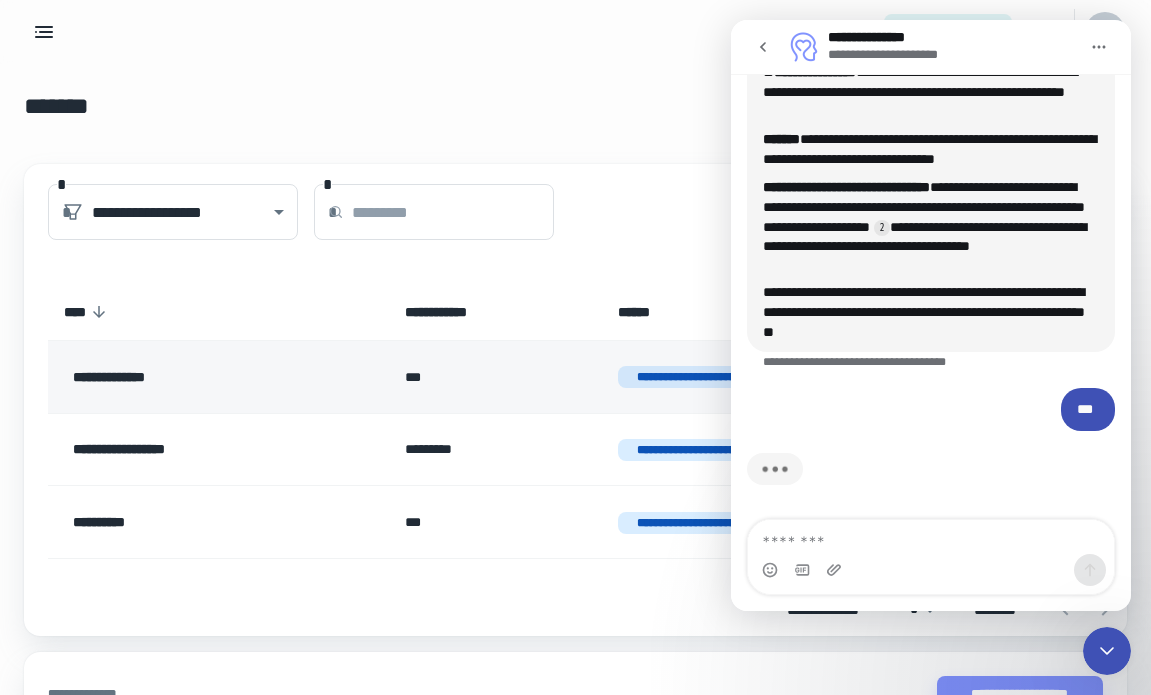 click on "**********" at bounding box center [691, 377] 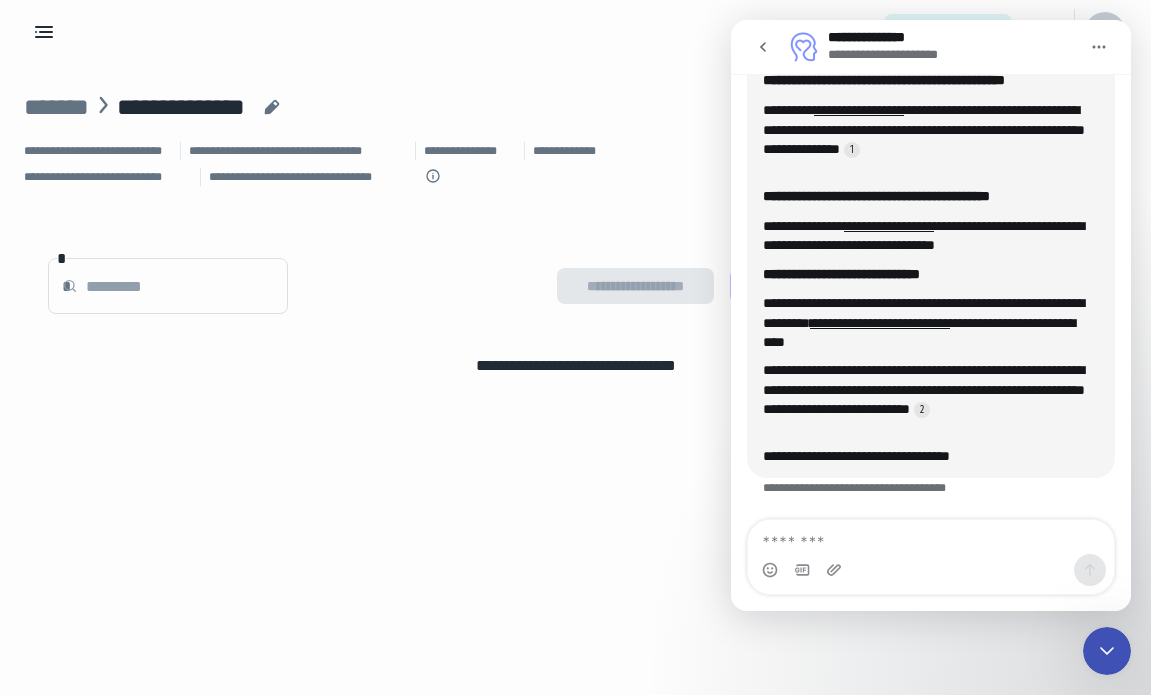 scroll, scrollTop: 1535, scrollLeft: 0, axis: vertical 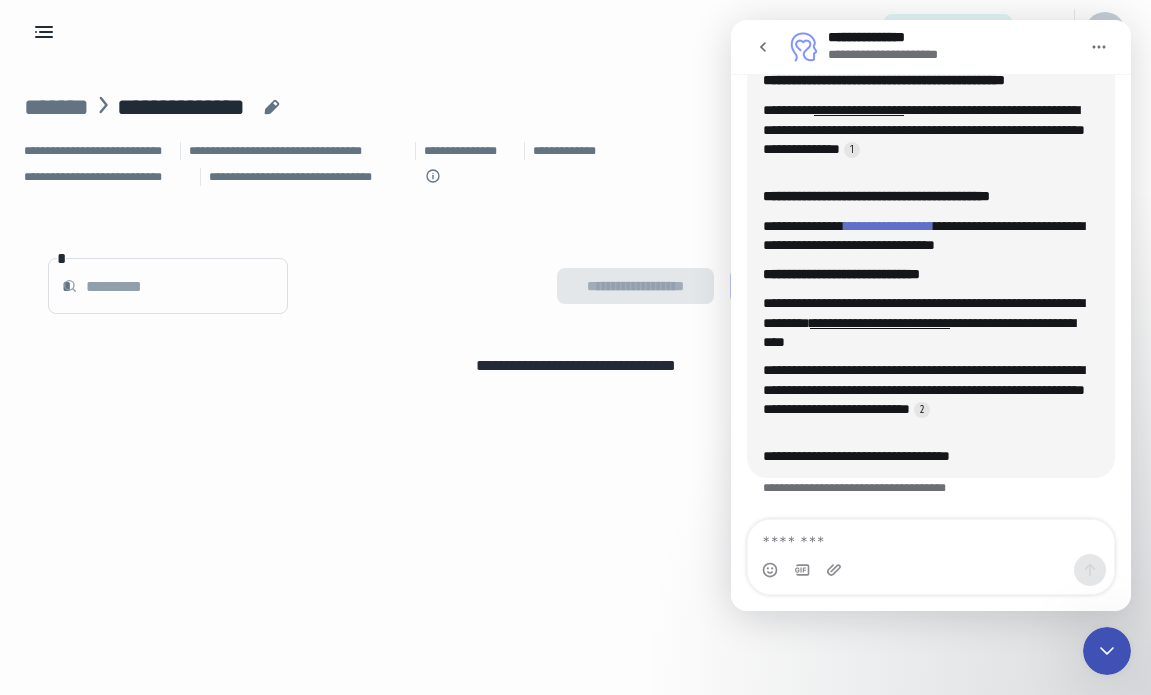 click on "**********" at bounding box center [889, 226] 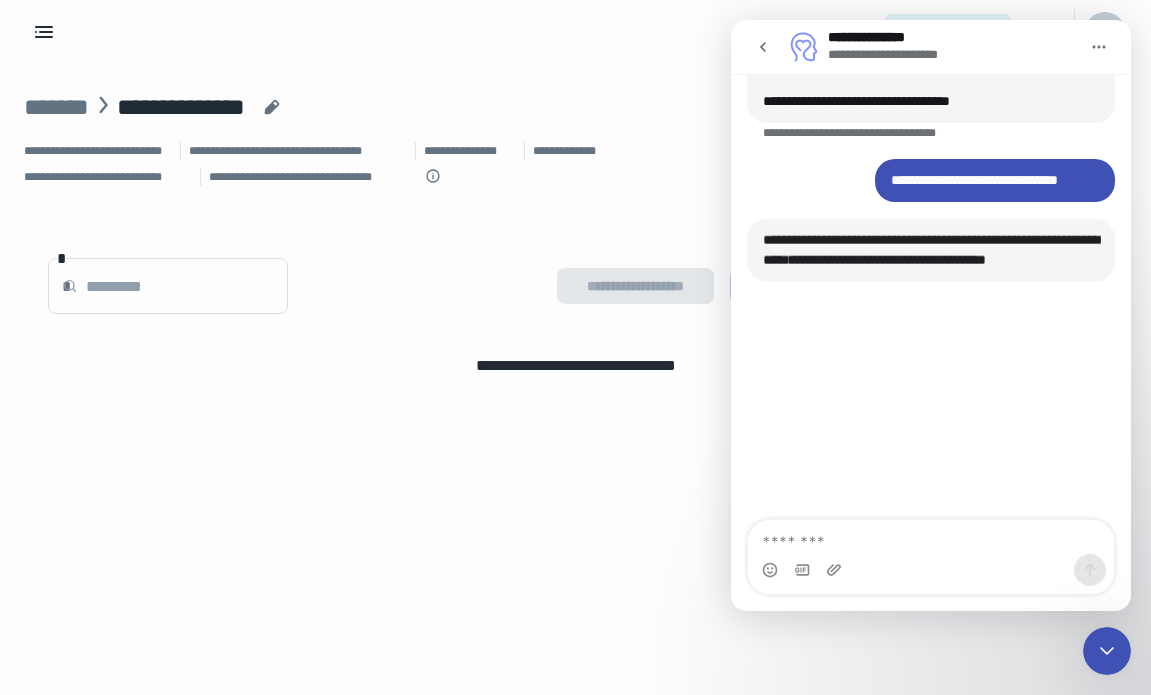 scroll, scrollTop: 1960, scrollLeft: 0, axis: vertical 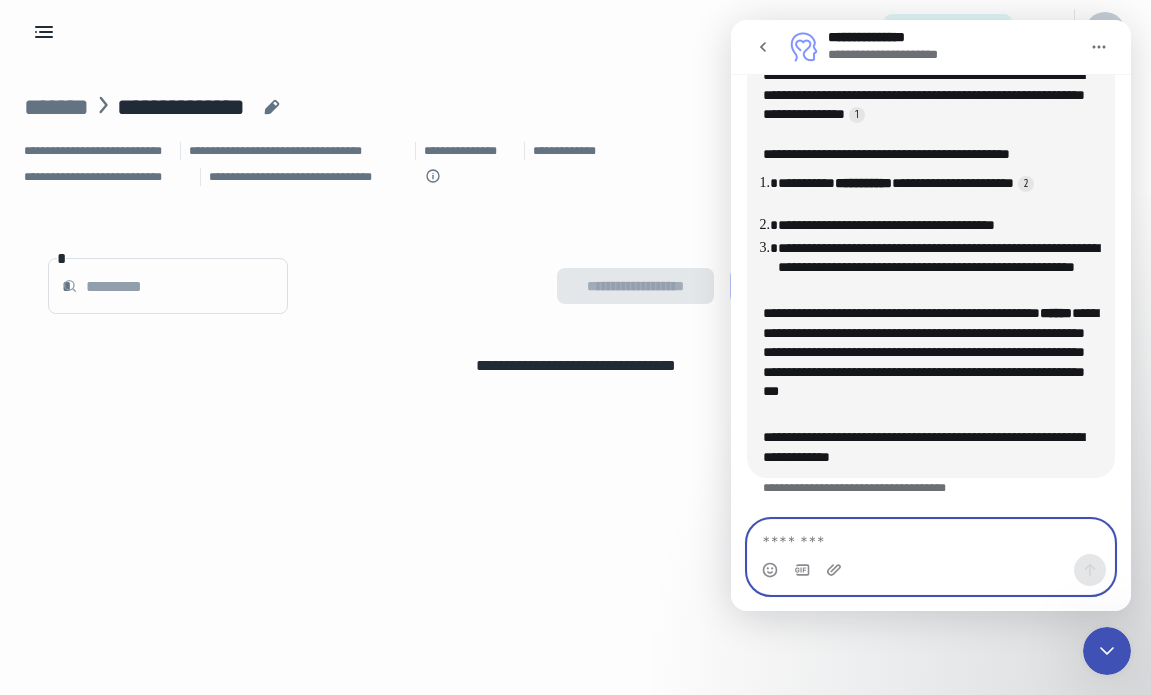 click at bounding box center [931, 537] 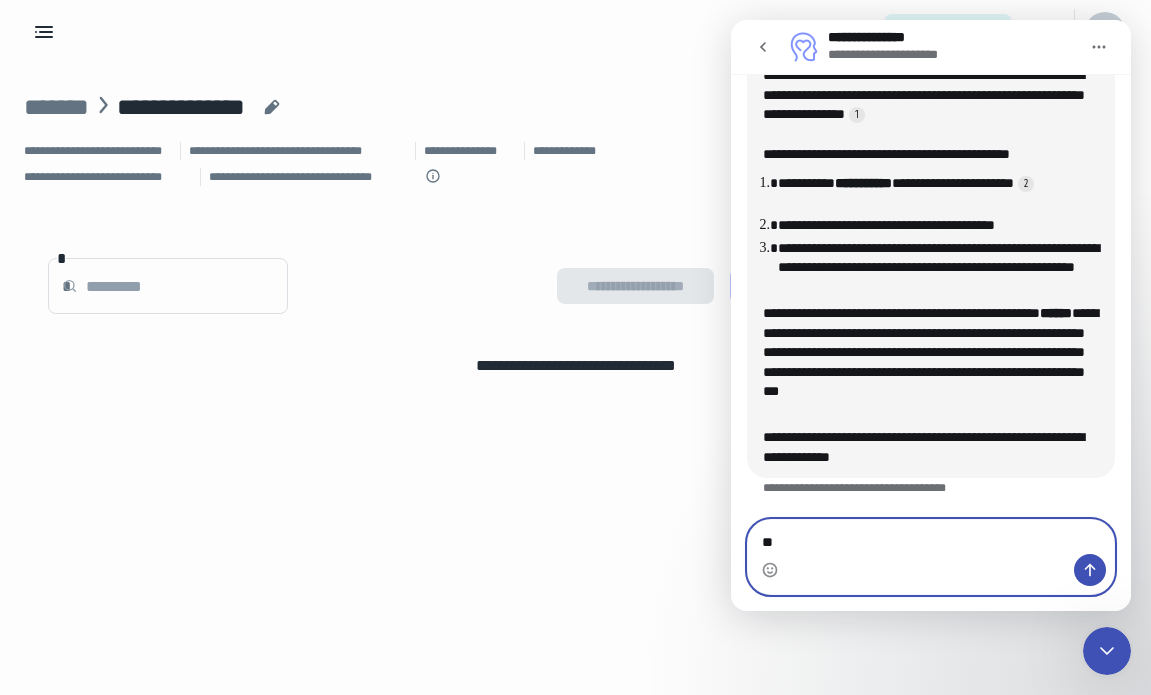 type on "*" 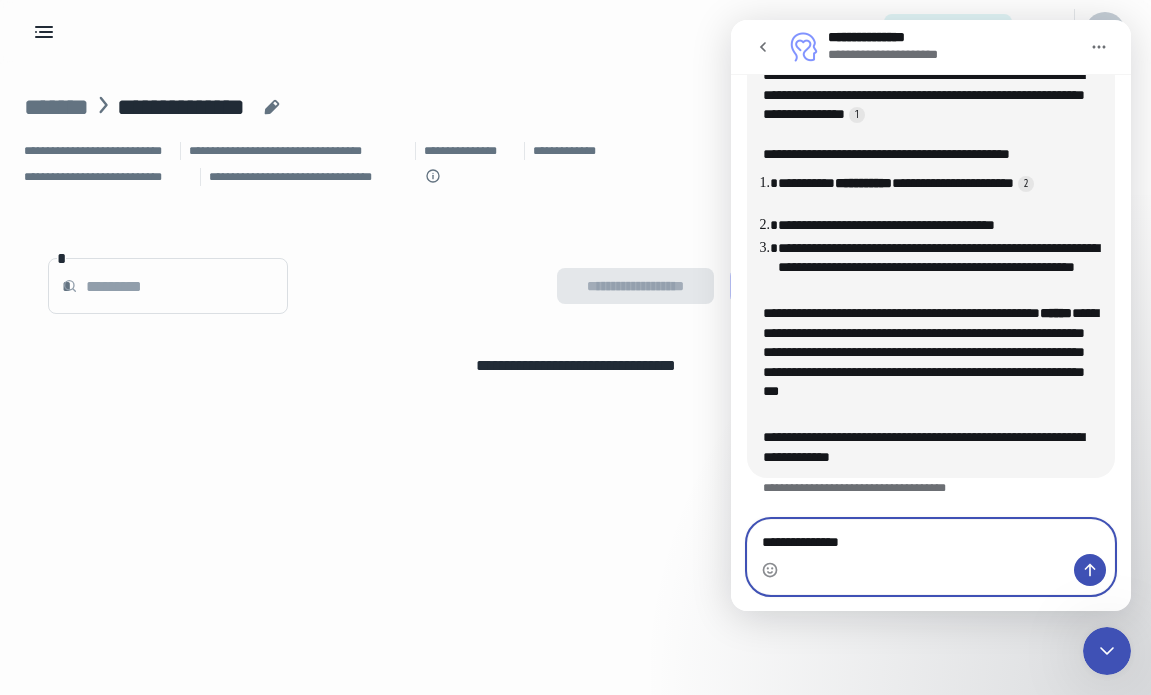 type on "**********" 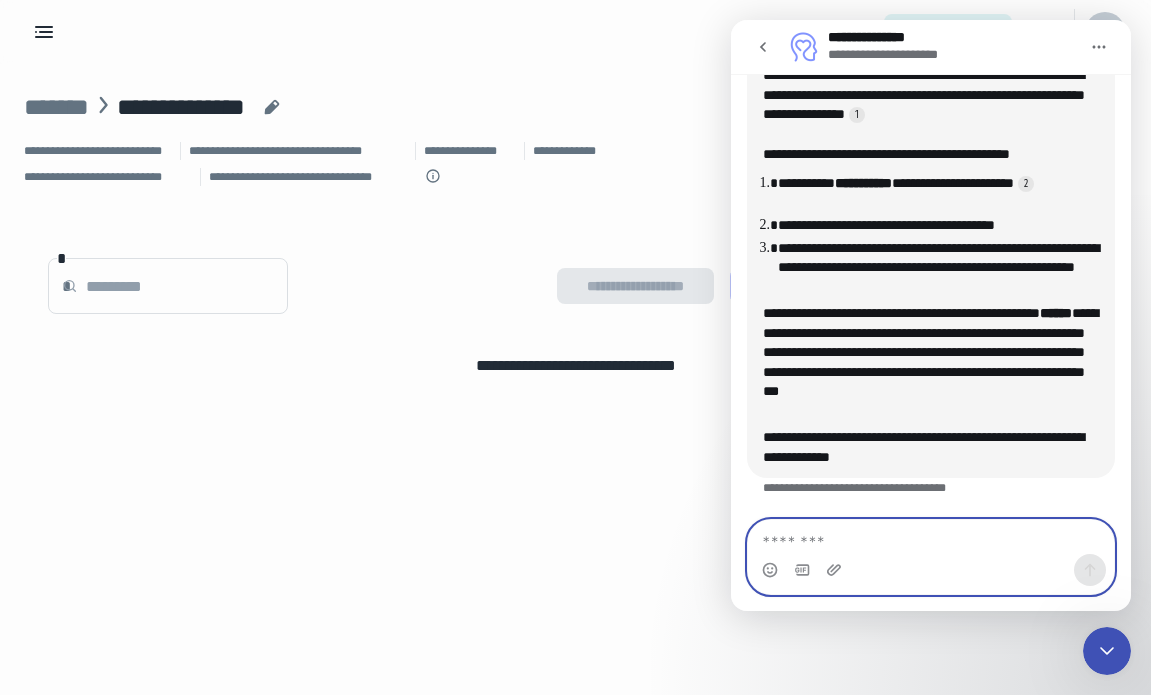 scroll, scrollTop: 2113, scrollLeft: 0, axis: vertical 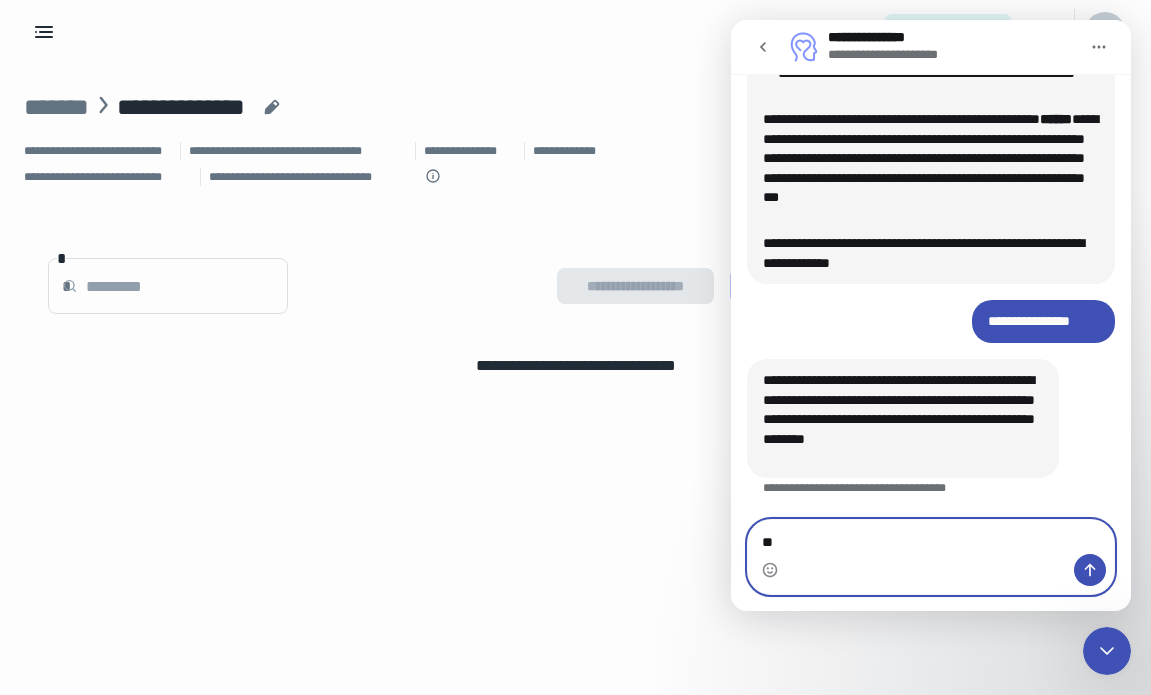 type on "***" 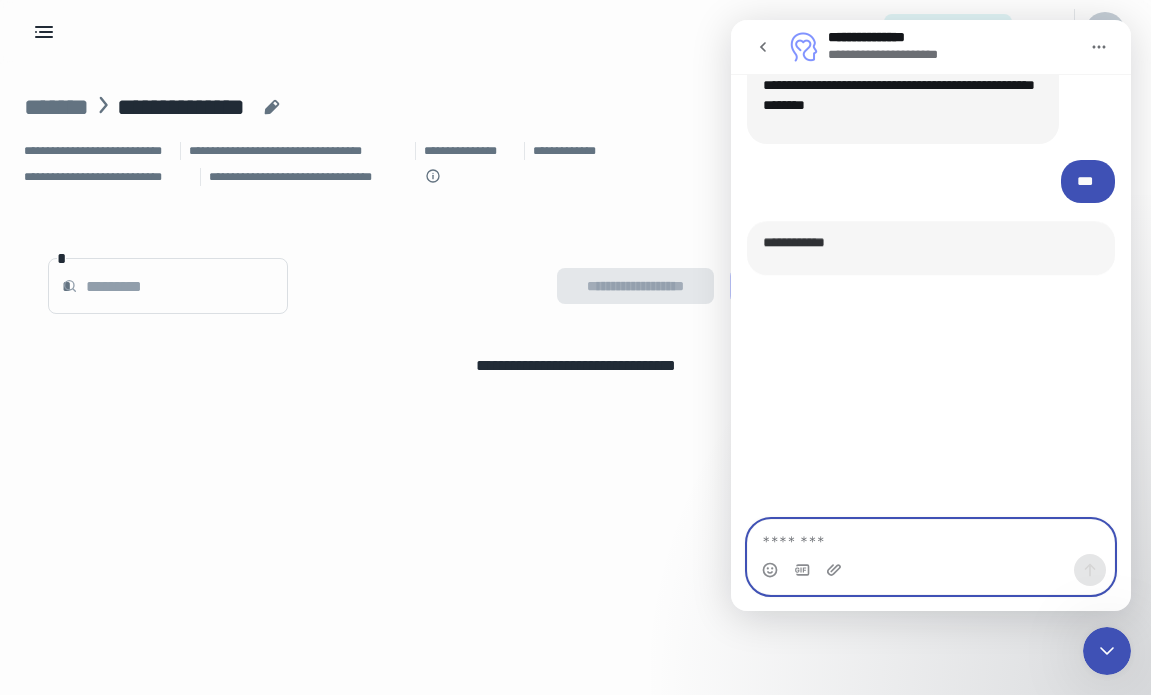 scroll, scrollTop: 2673, scrollLeft: 0, axis: vertical 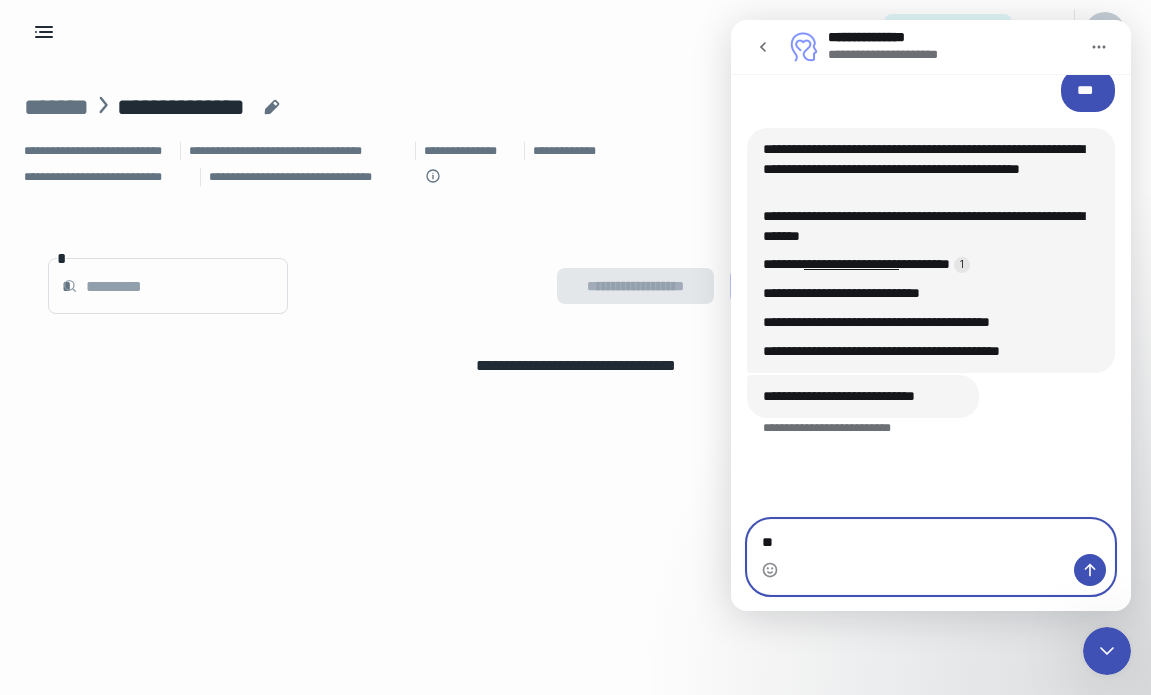 type on "***" 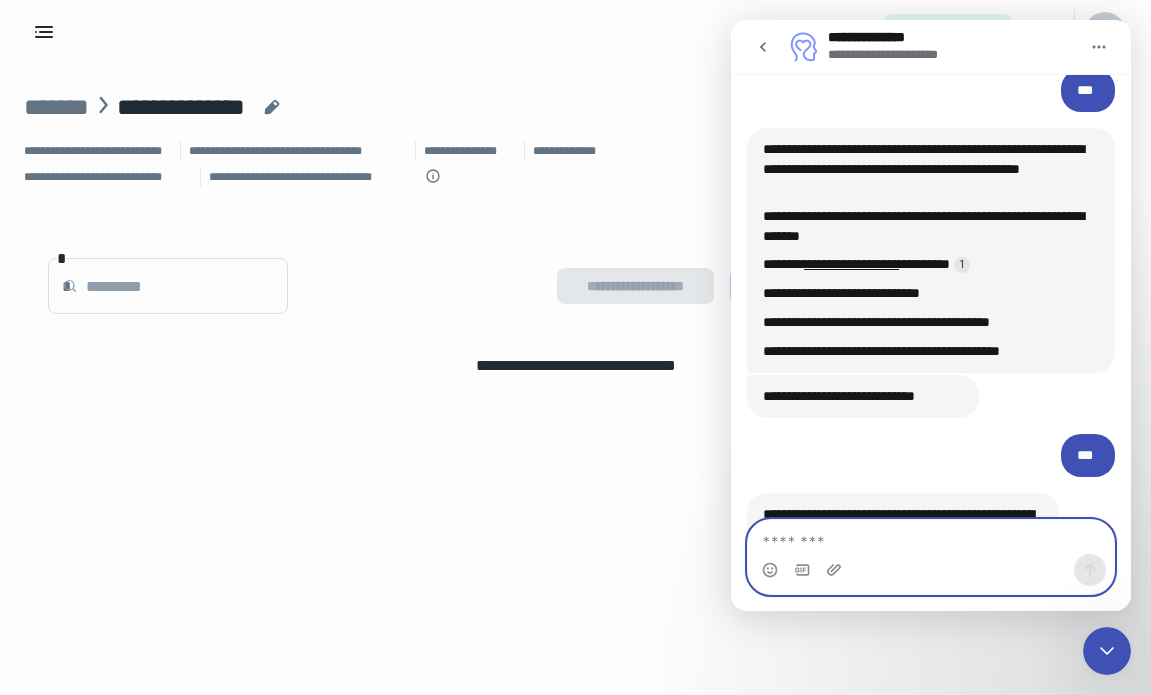 scroll, scrollTop: 2807, scrollLeft: 0, axis: vertical 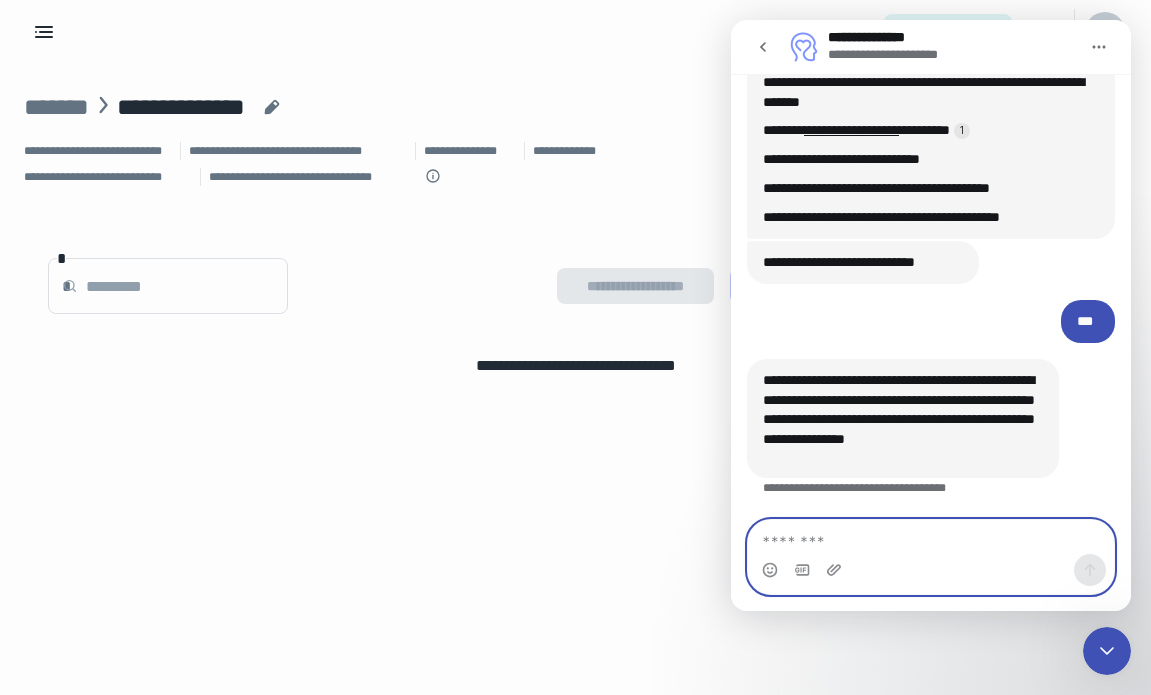 click at bounding box center [931, 537] 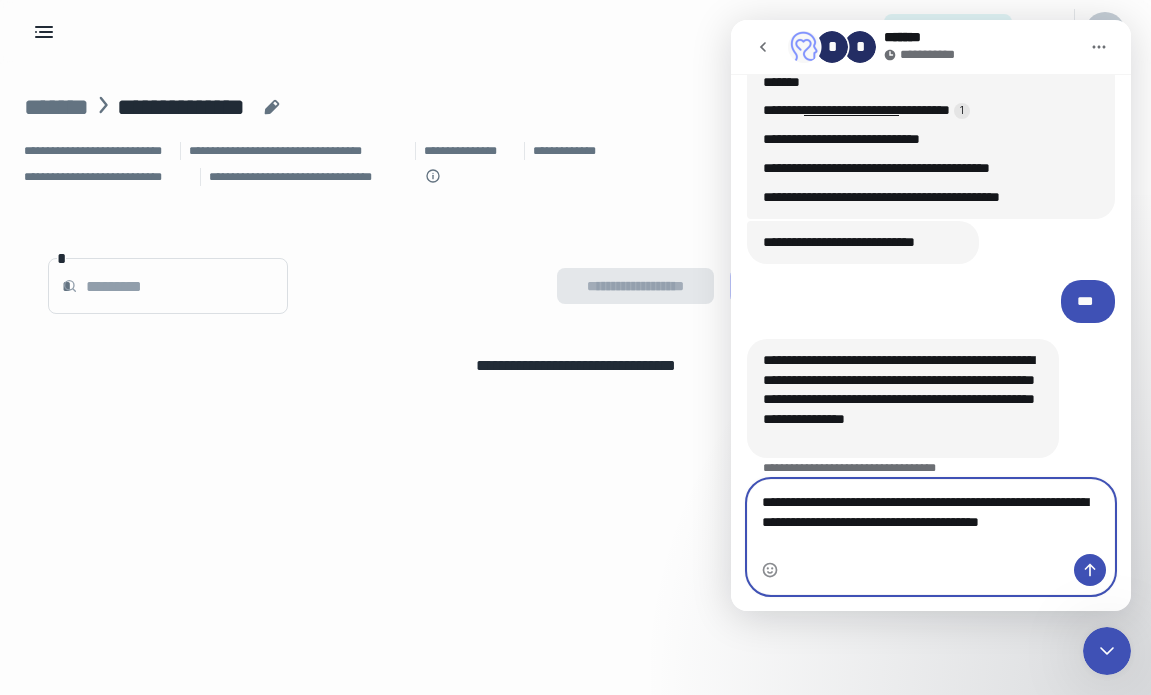scroll, scrollTop: 2847, scrollLeft: 0, axis: vertical 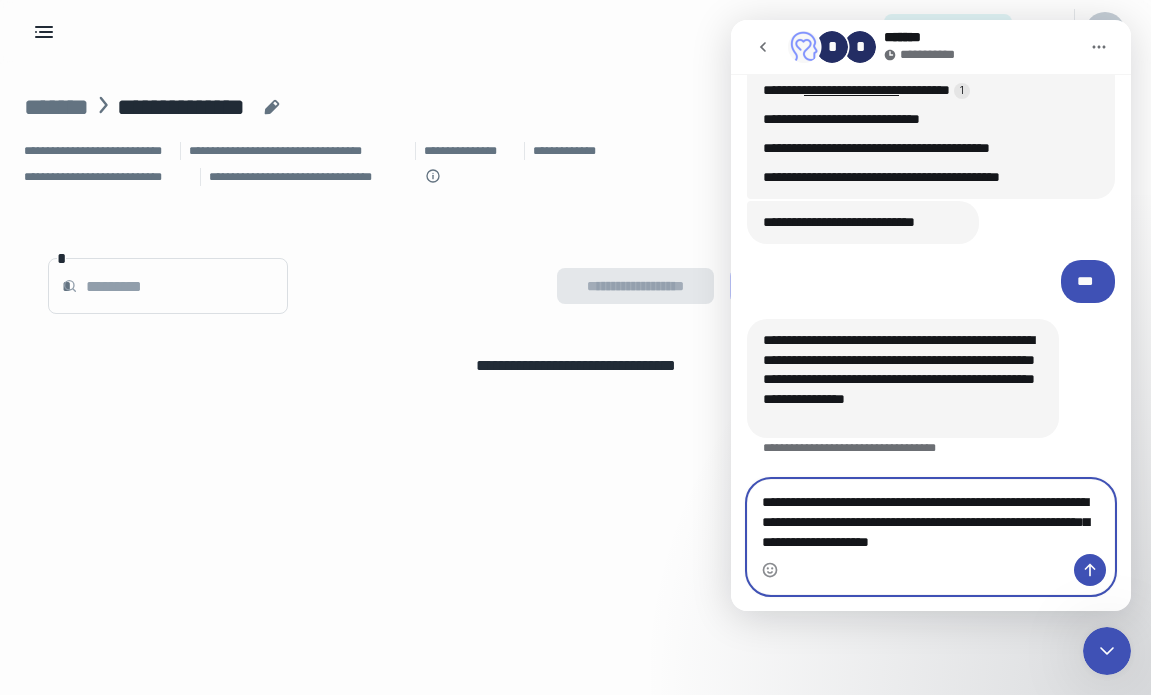 type on "**********" 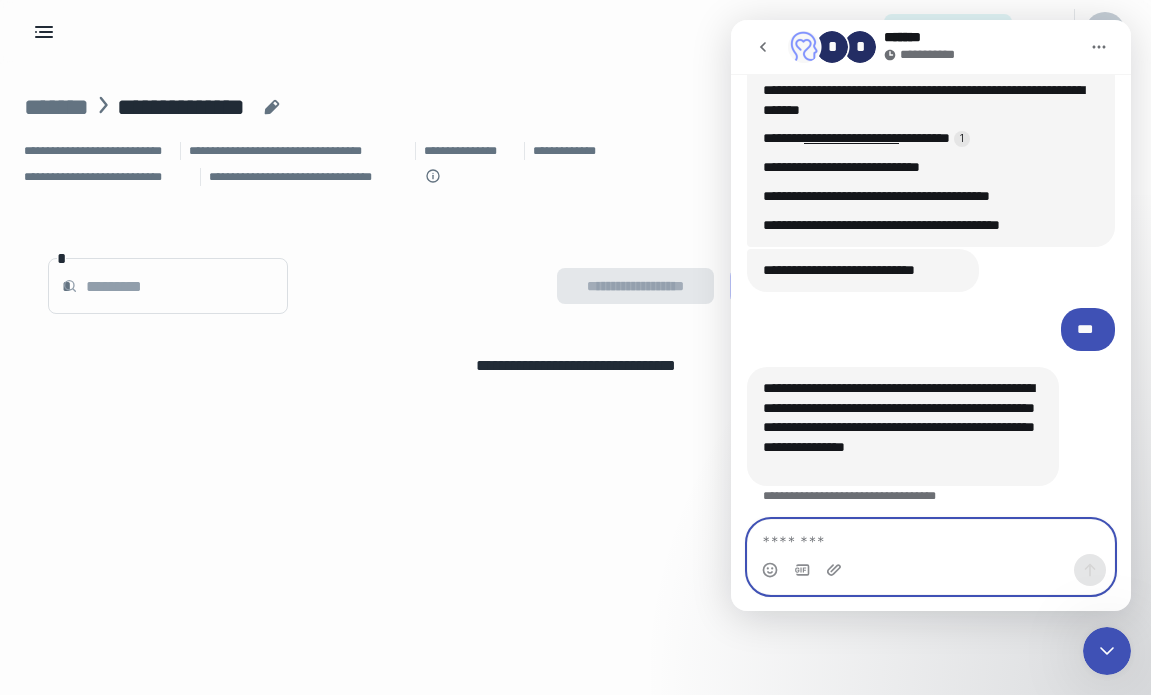 scroll, scrollTop: 2923, scrollLeft: 0, axis: vertical 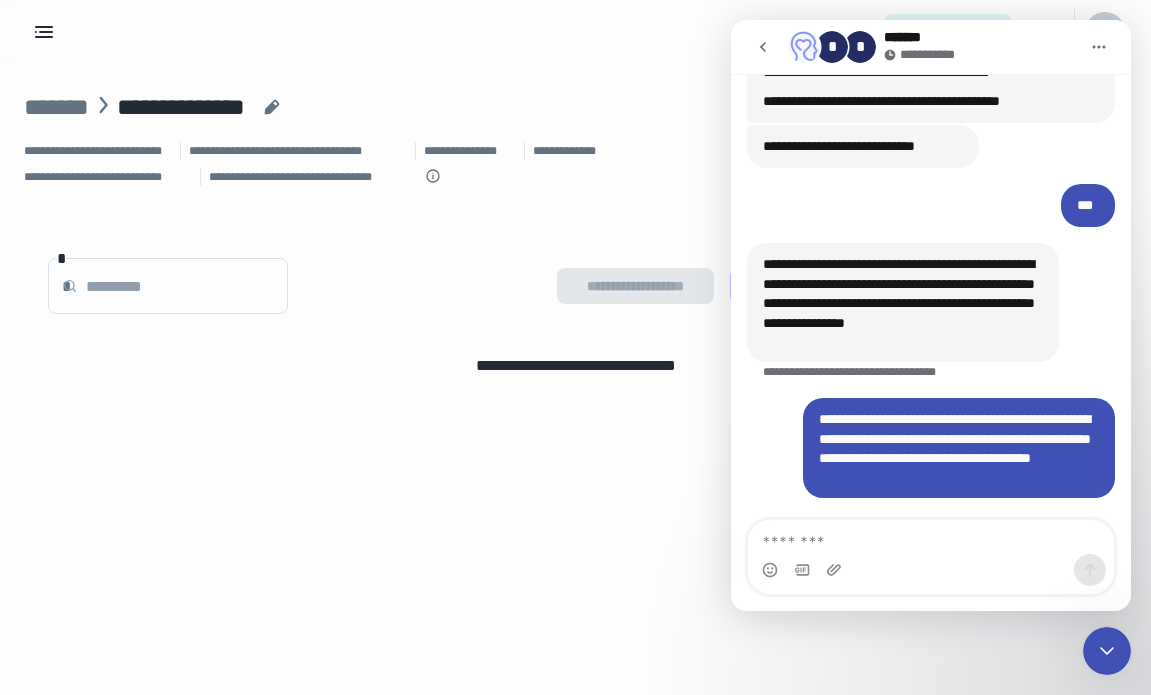 click on "**********" at bounding box center [575, 436] 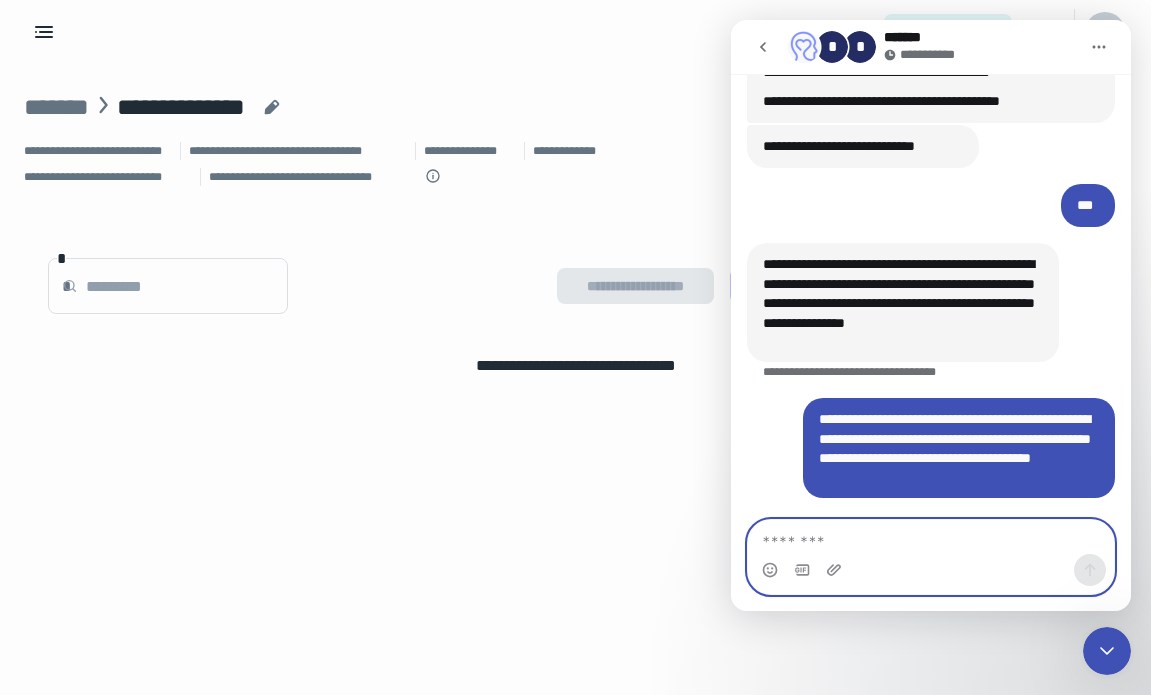 click at bounding box center (931, 537) 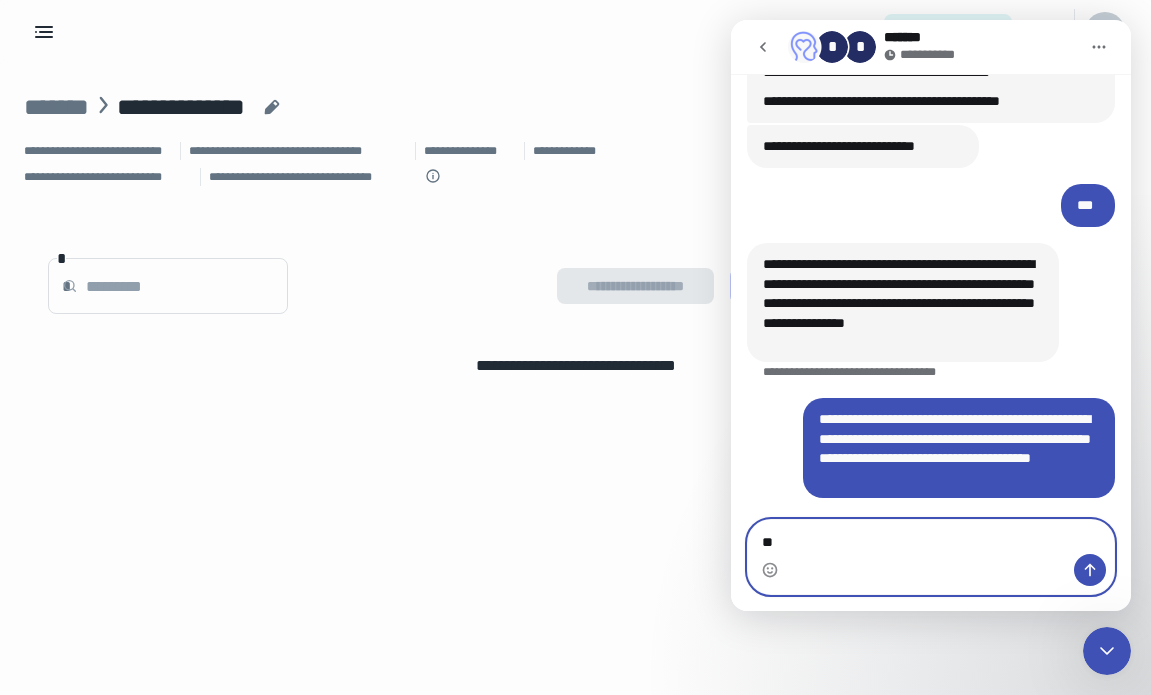 type on "***" 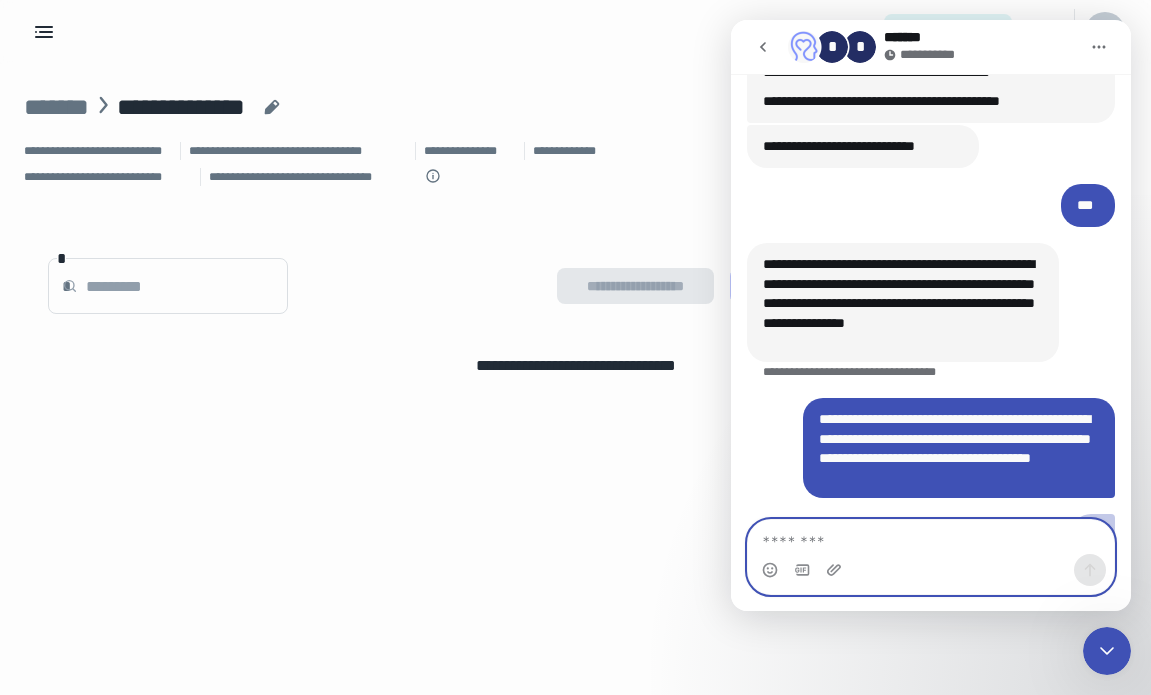 scroll, scrollTop: 2968, scrollLeft: 0, axis: vertical 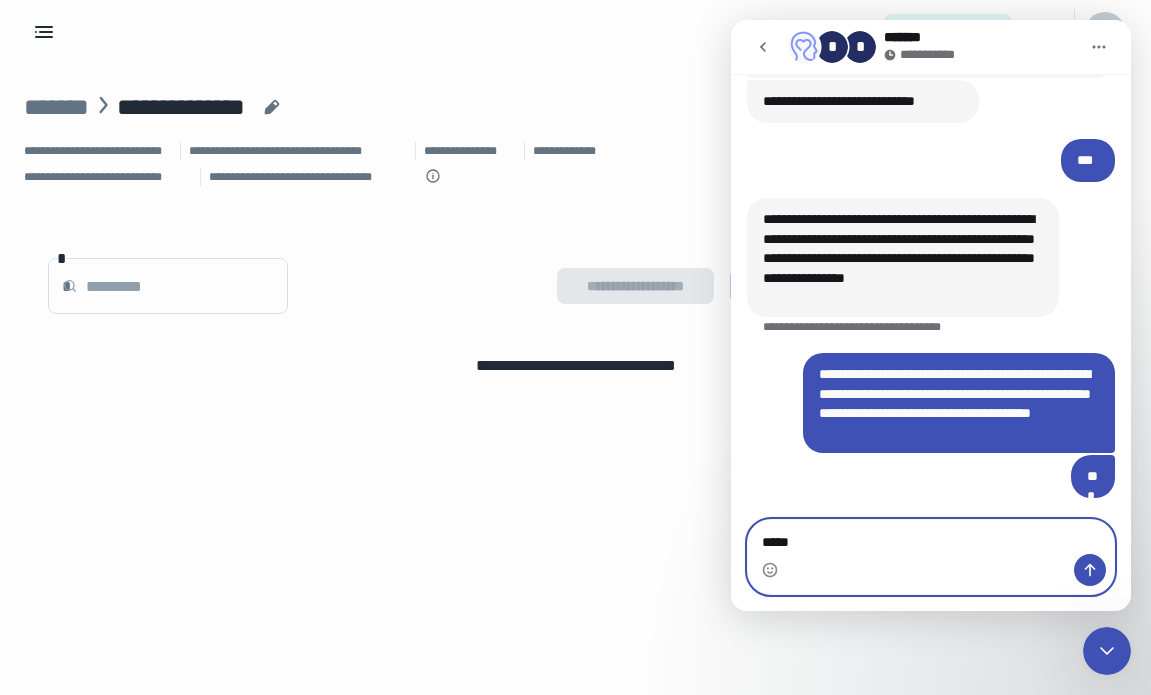 type on "******" 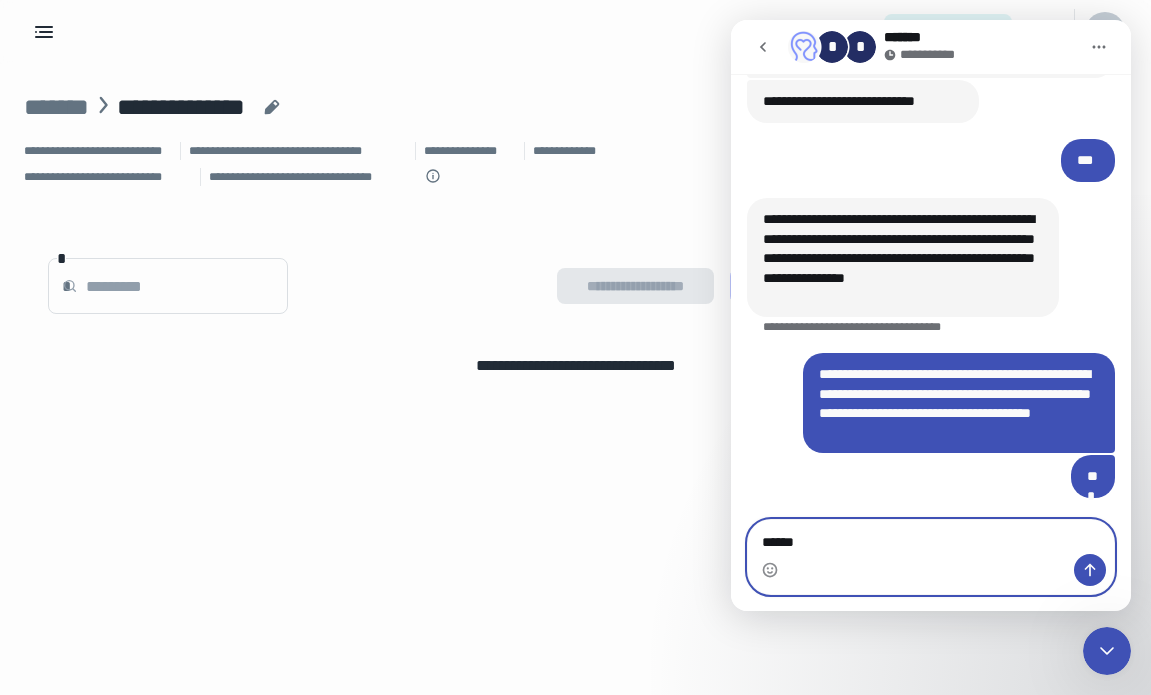 type 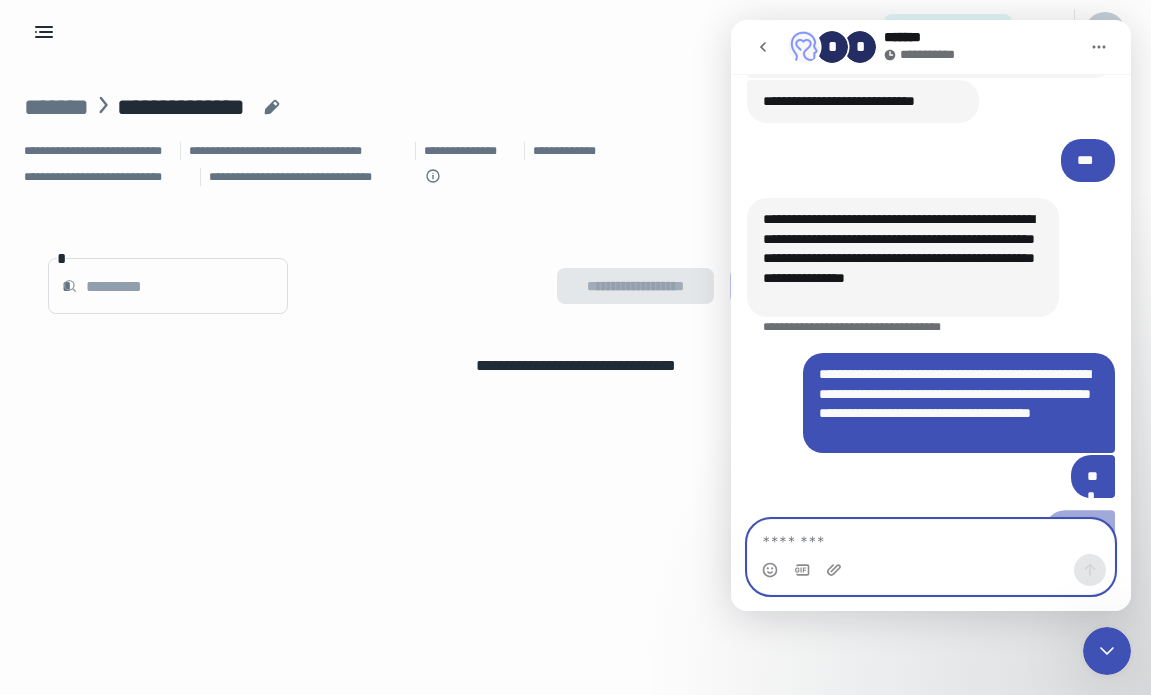 scroll, scrollTop: 3013, scrollLeft: 0, axis: vertical 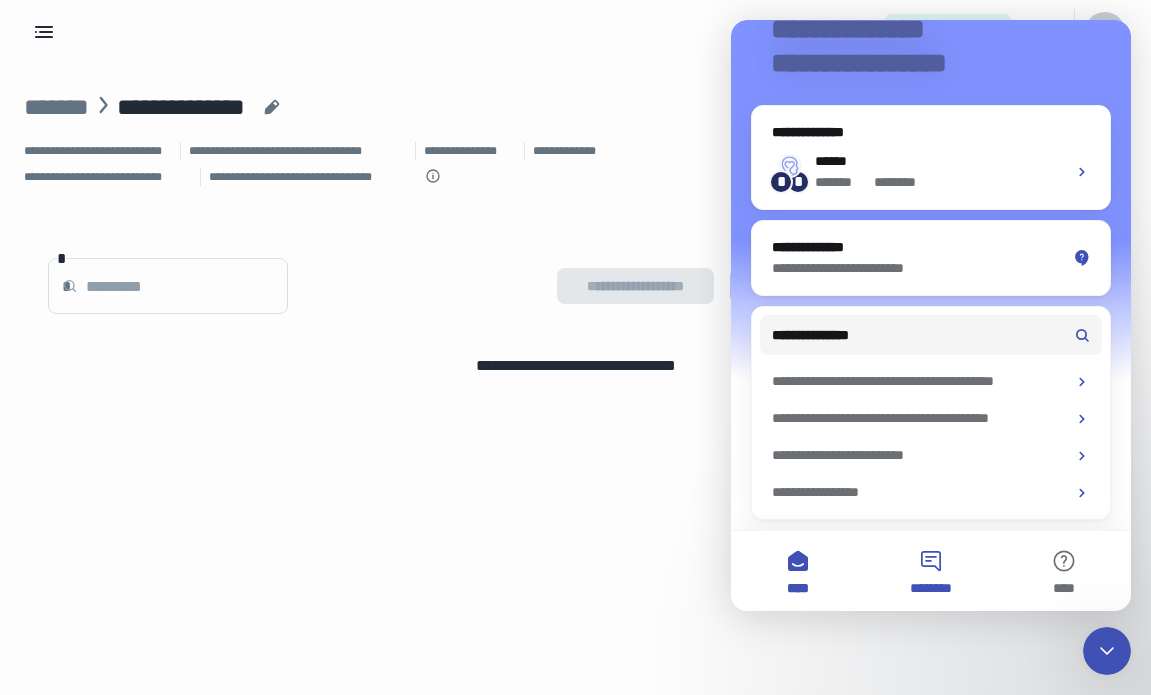 click on "********" at bounding box center (930, 588) 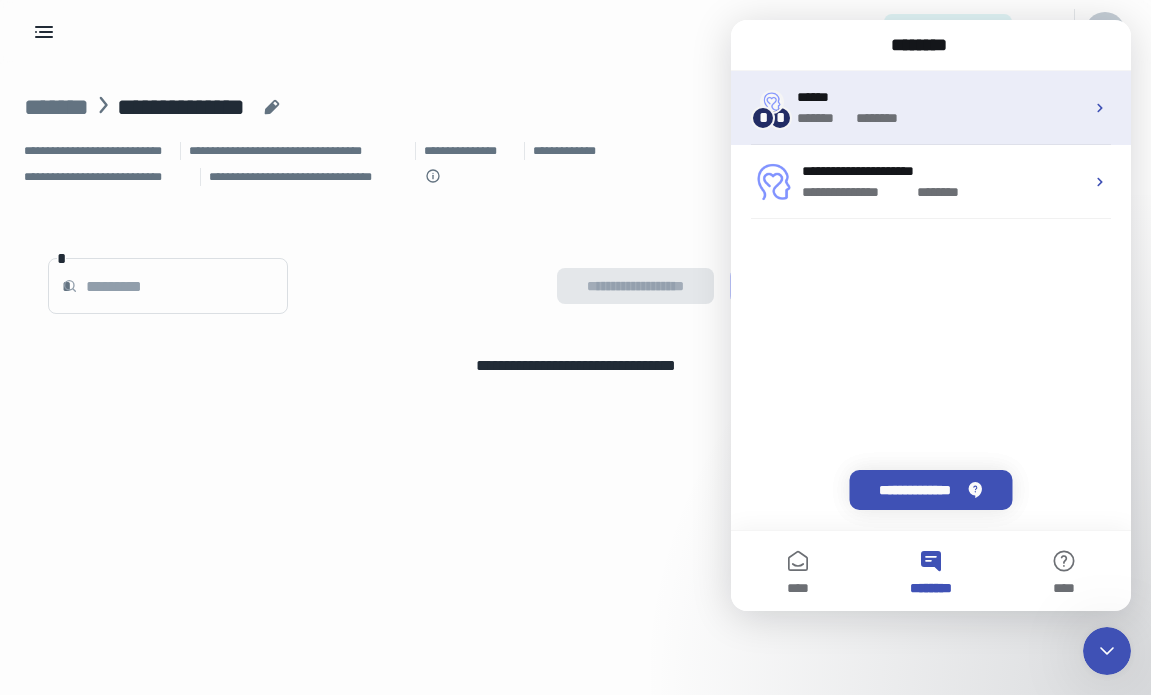click on "******* * ******" at bounding box center [940, 118] 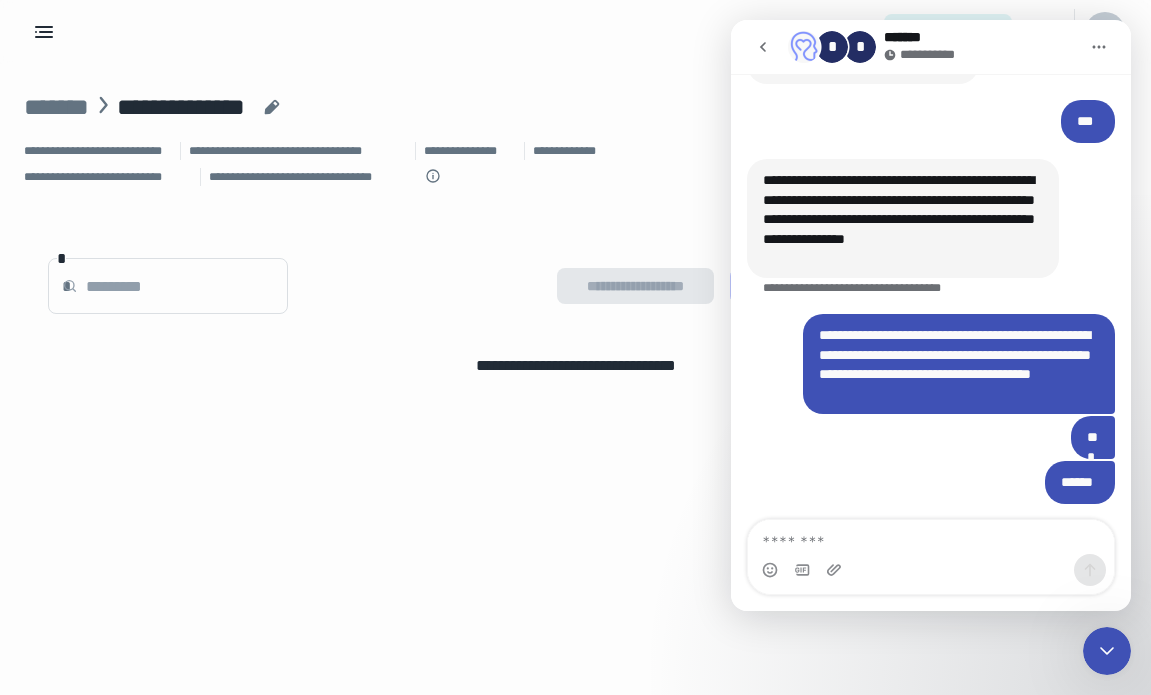 scroll, scrollTop: 2993, scrollLeft: 0, axis: vertical 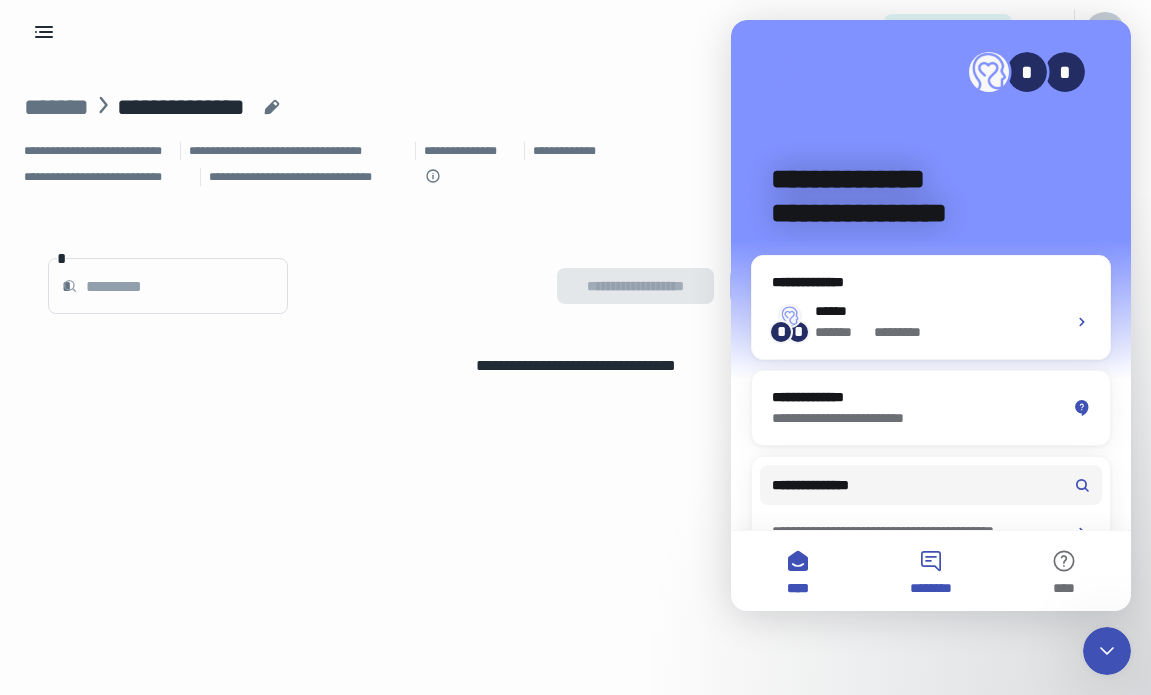 click on "********" at bounding box center (930, 571) 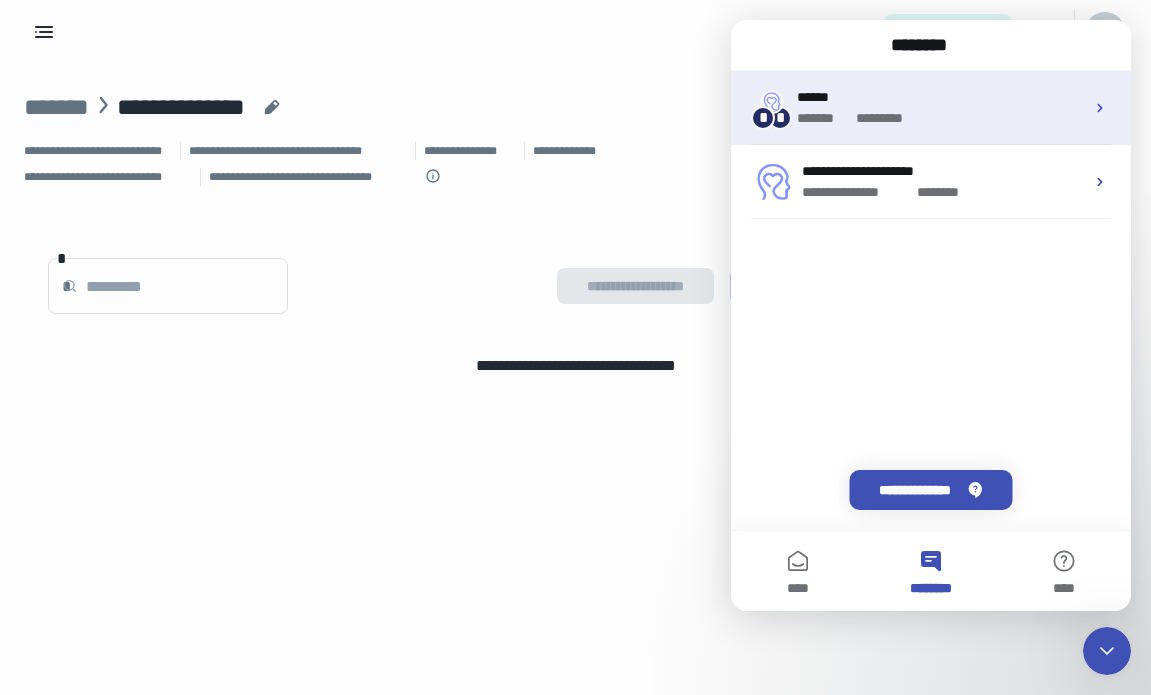click on "*******" at bounding box center (824, 118) 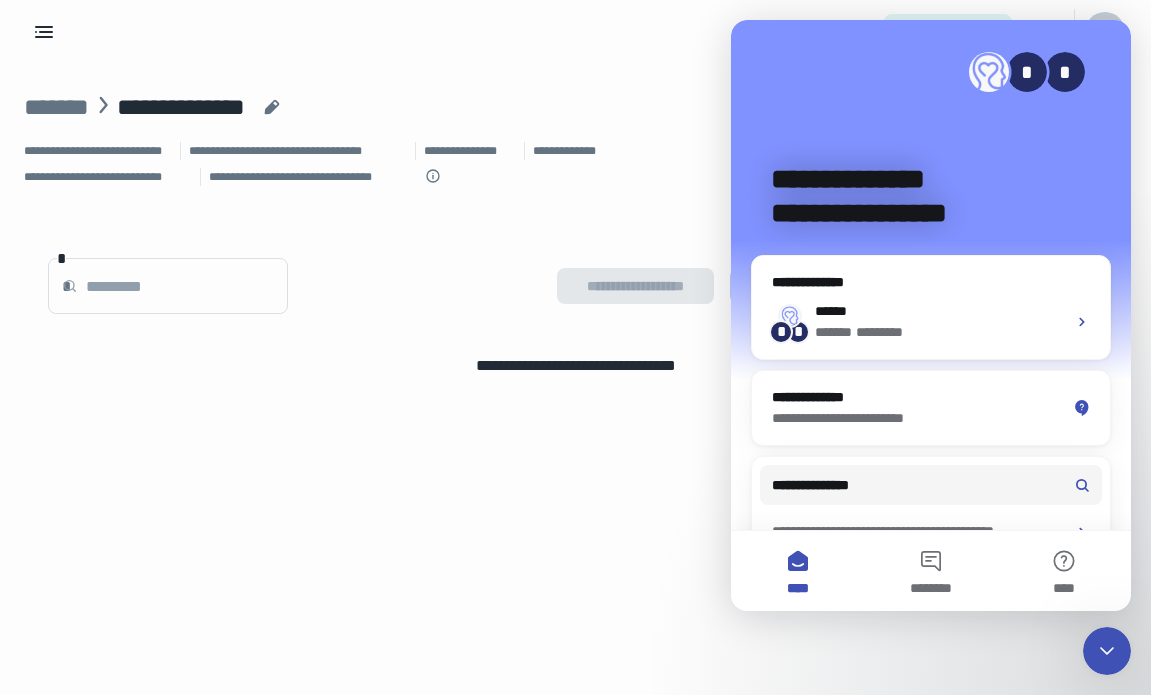 scroll, scrollTop: 0, scrollLeft: 0, axis: both 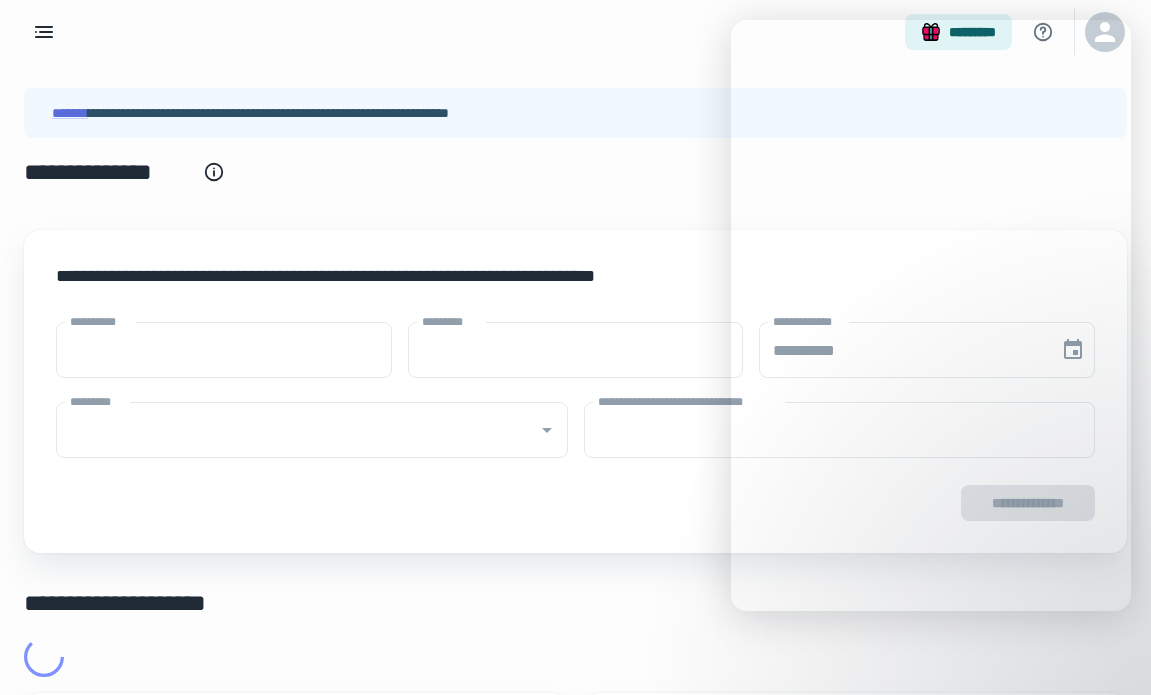 type on "****" 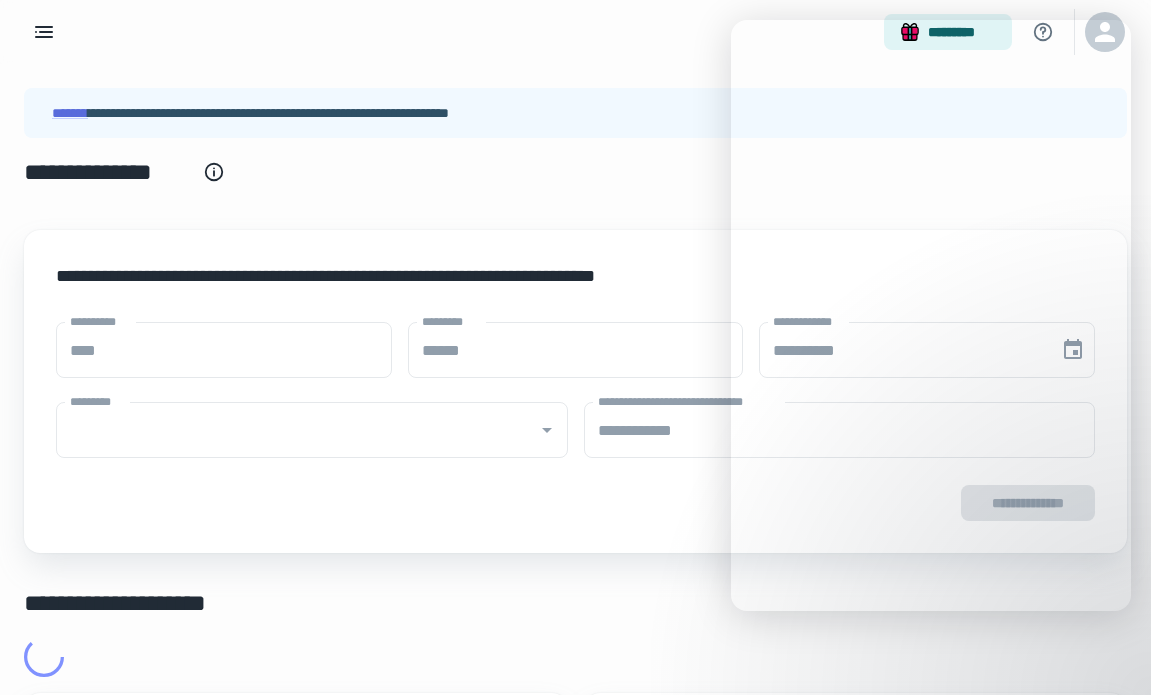 type on "**********" 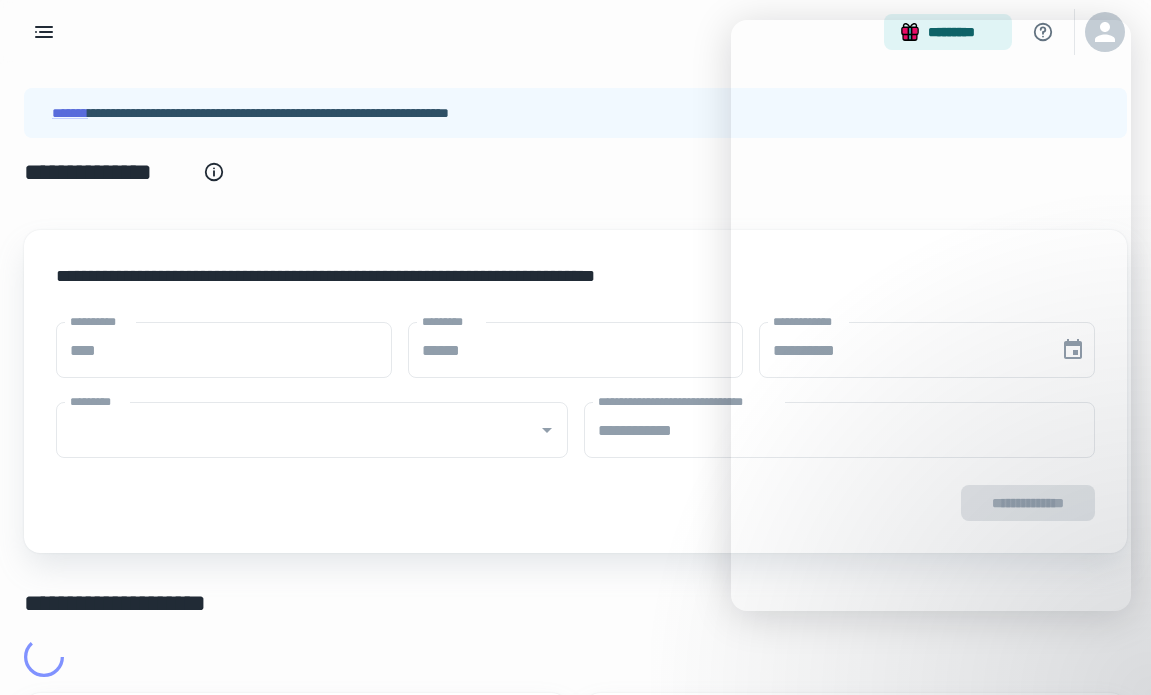 type on "**********" 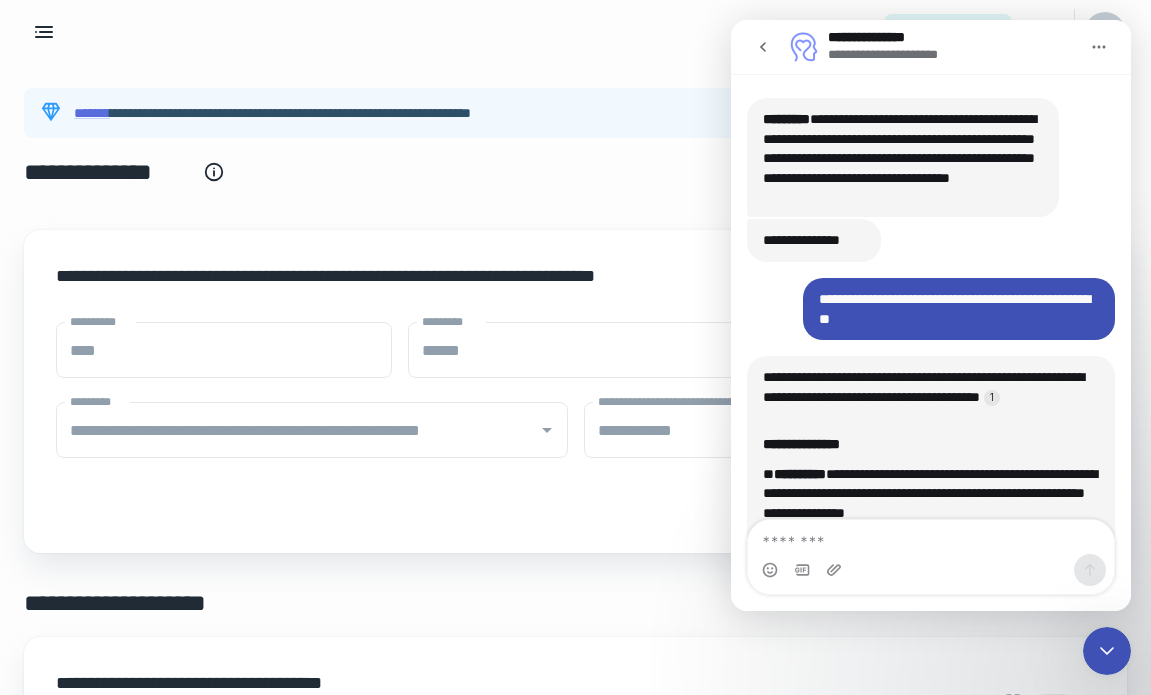 scroll, scrollTop: 0, scrollLeft: 0, axis: both 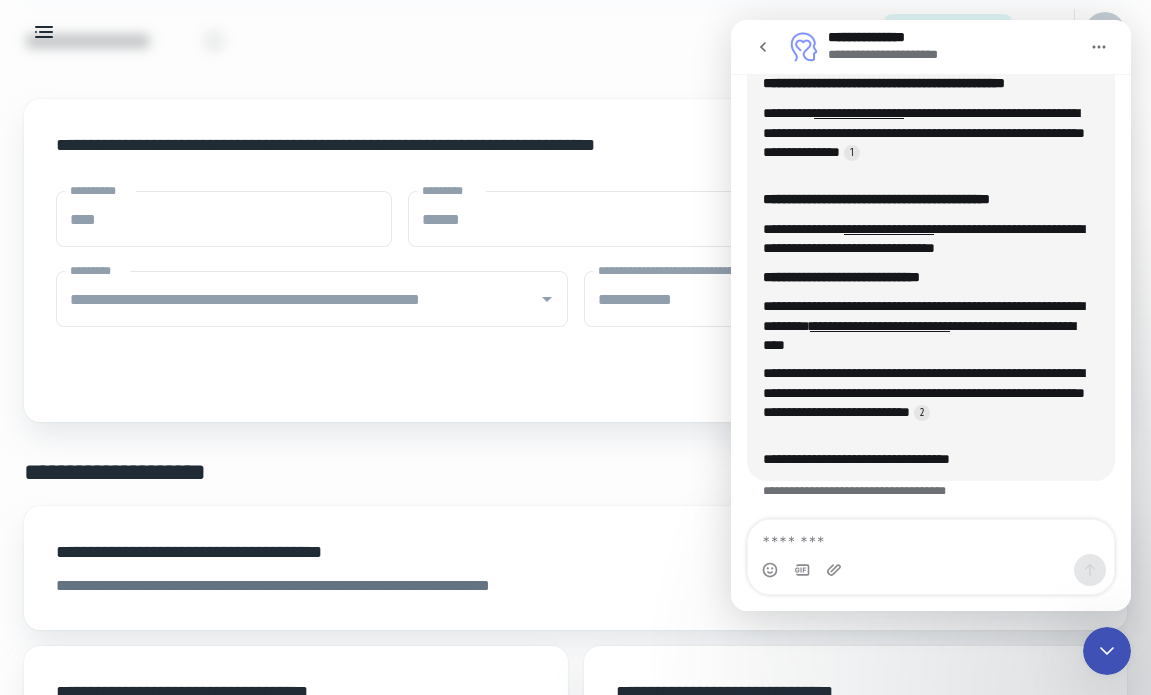 click at bounding box center [546, 299] 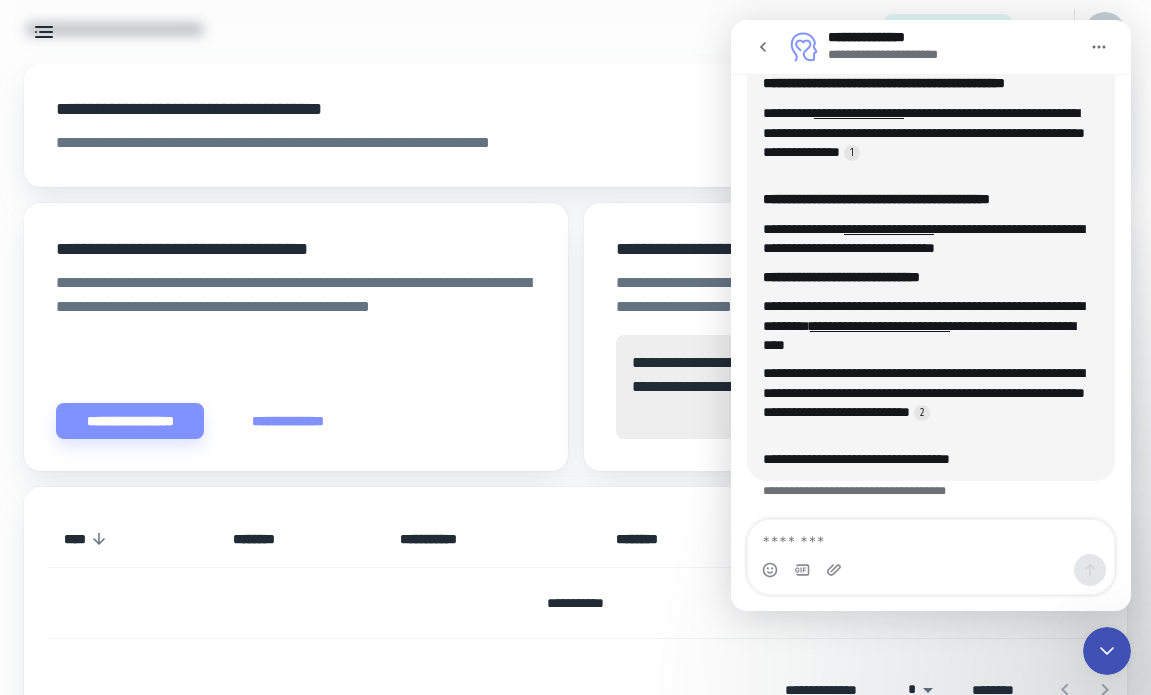 scroll, scrollTop: 580, scrollLeft: 0, axis: vertical 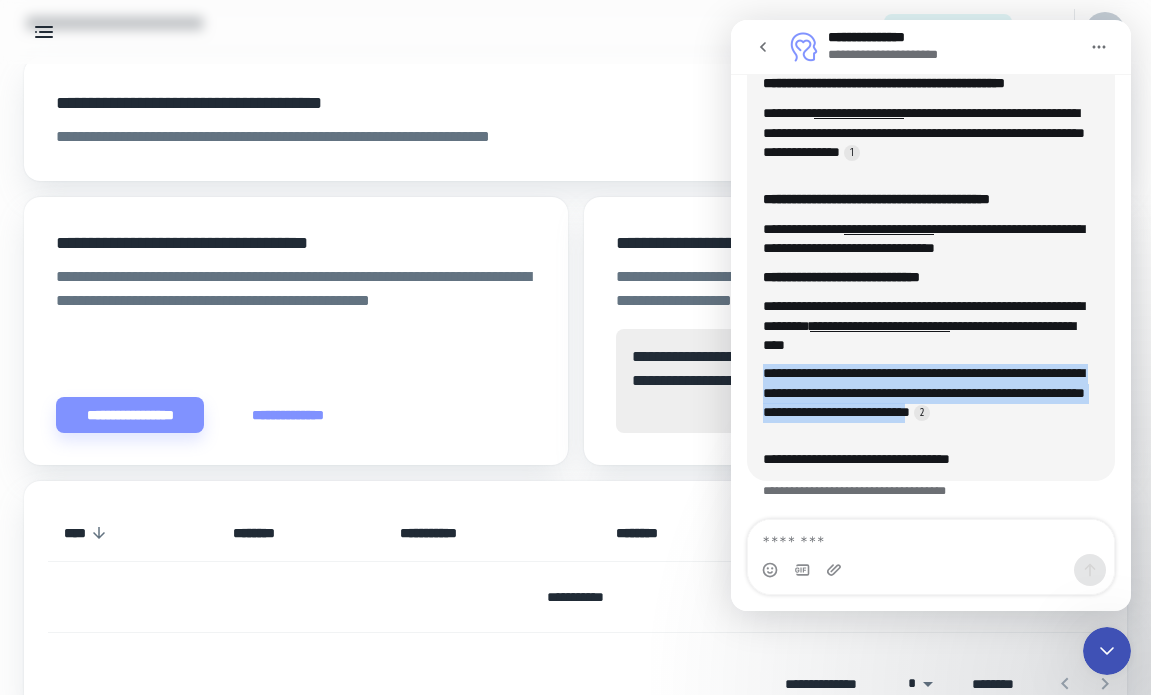 drag, startPoint x: 755, startPoint y: 368, endPoint x: 915, endPoint y: 432, distance: 172.32527 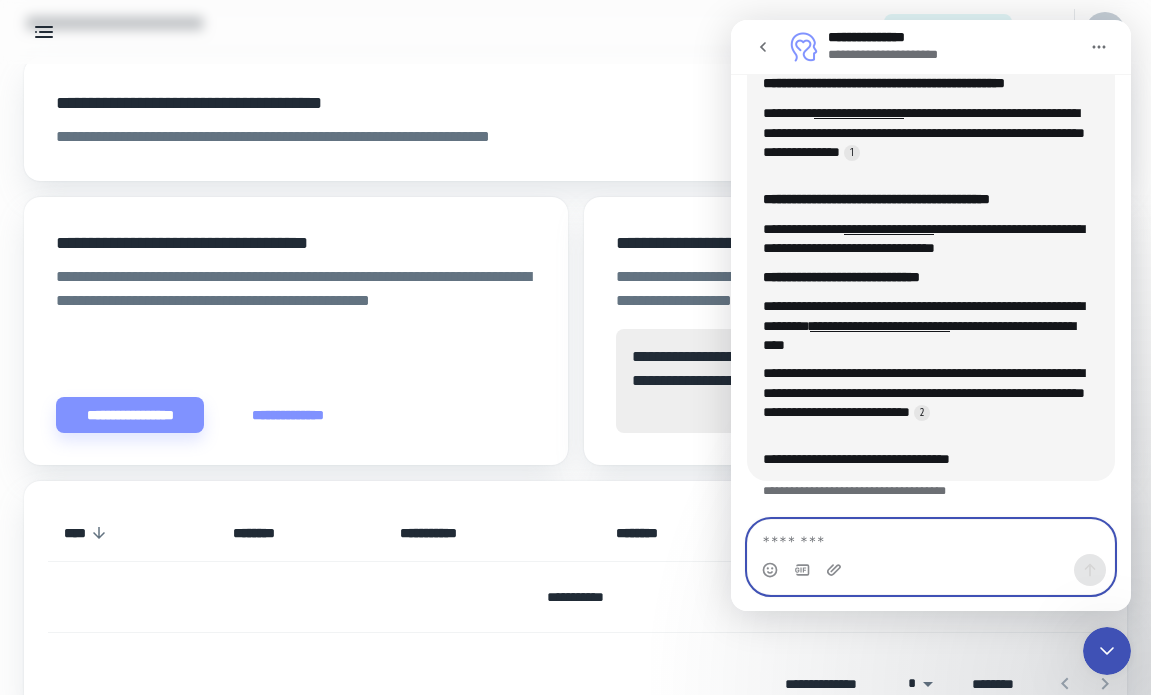 click at bounding box center (931, 537) 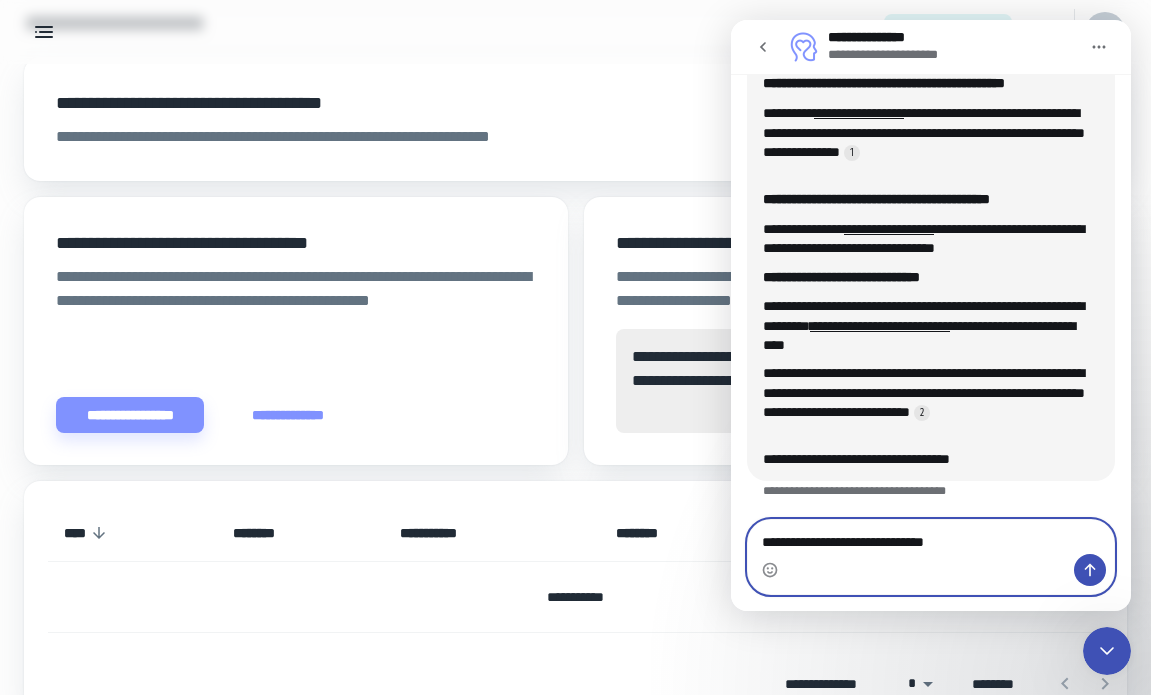 type on "**********" 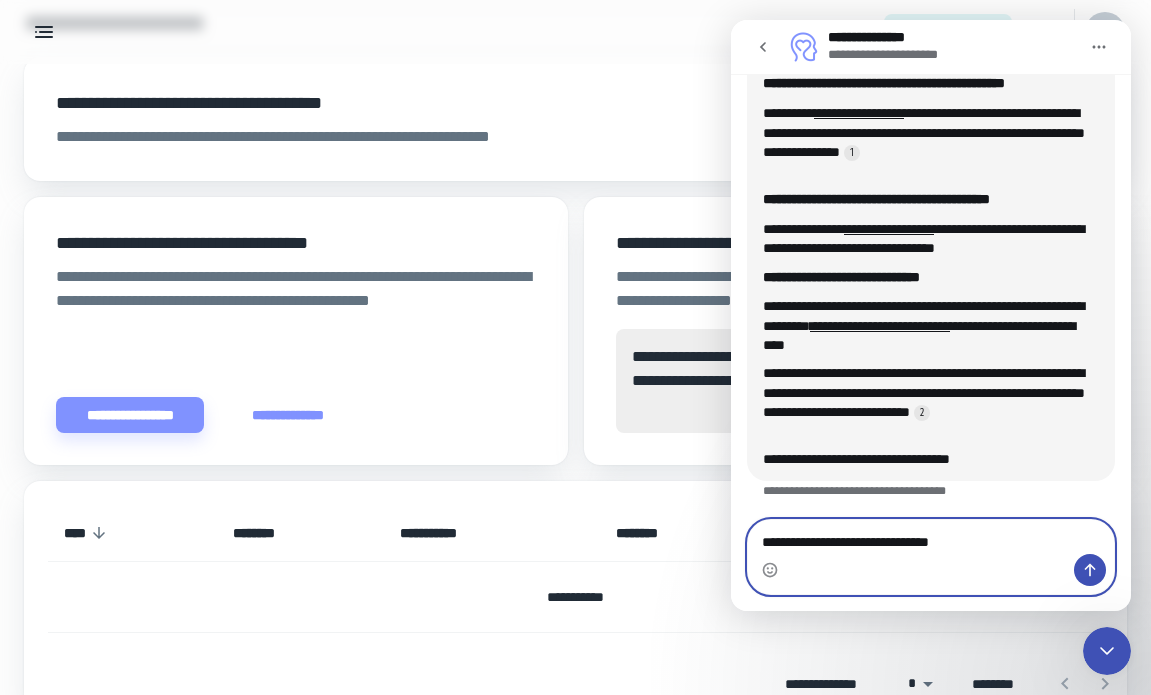 type 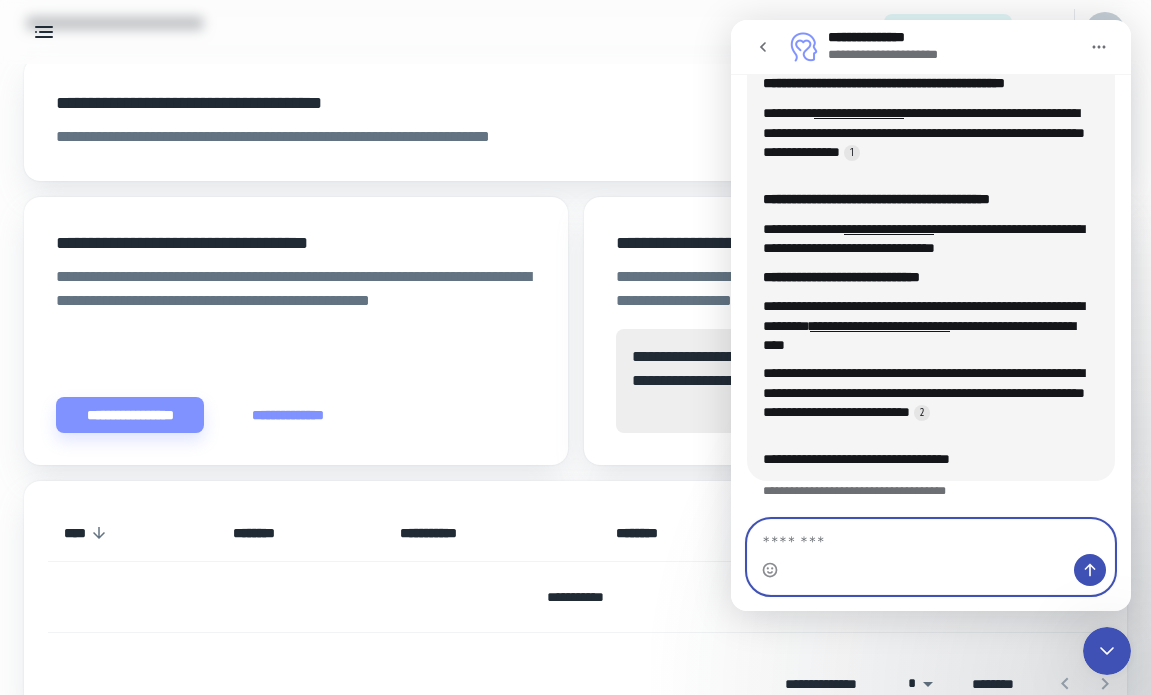 scroll, scrollTop: 1594, scrollLeft: 0, axis: vertical 